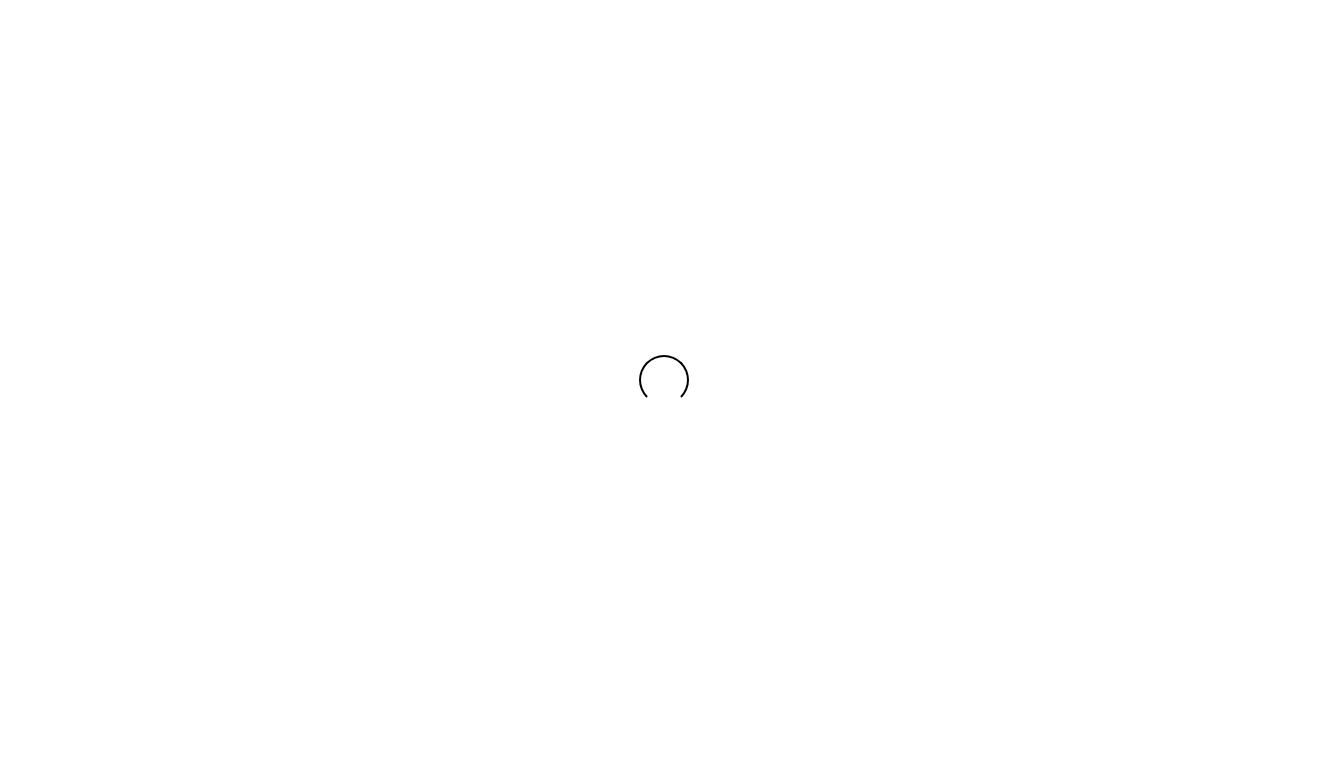 scroll, scrollTop: 0, scrollLeft: 0, axis: both 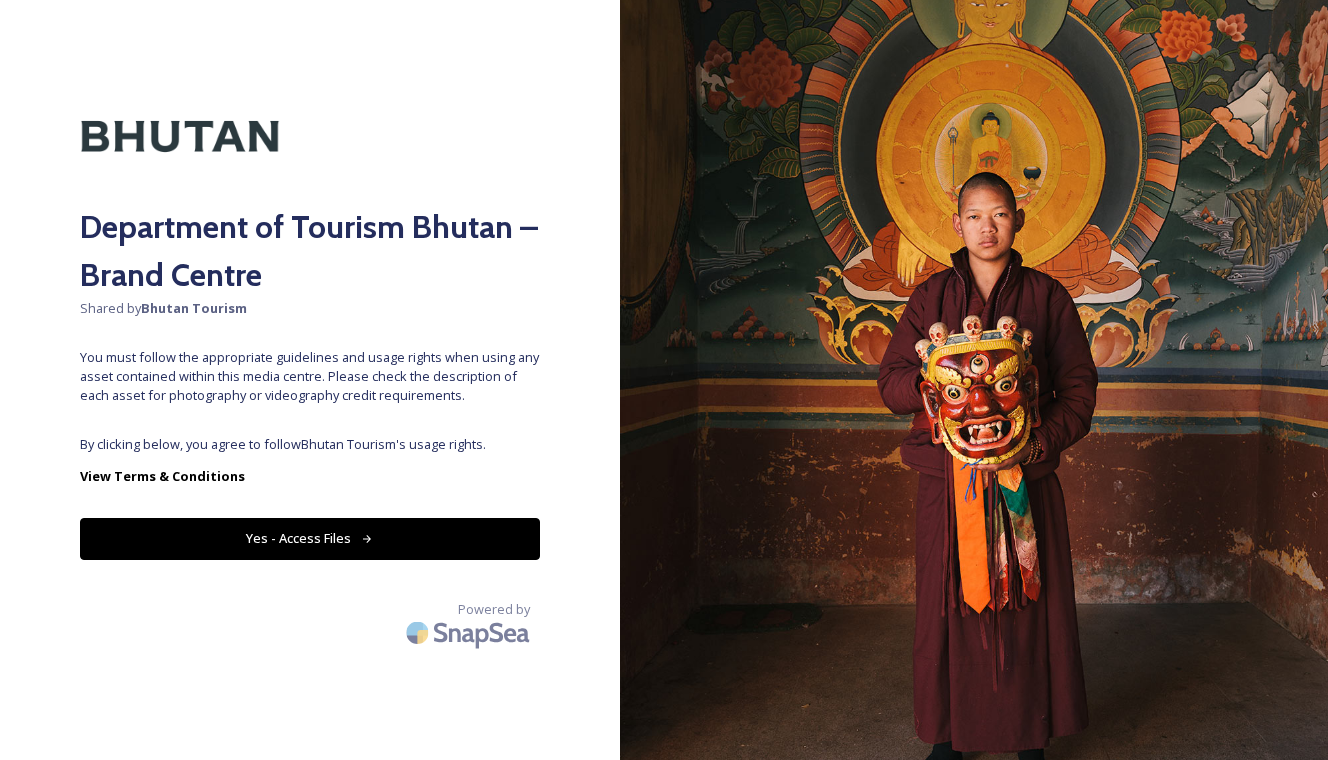 click on "Yes - Access Files" at bounding box center [310, 538] 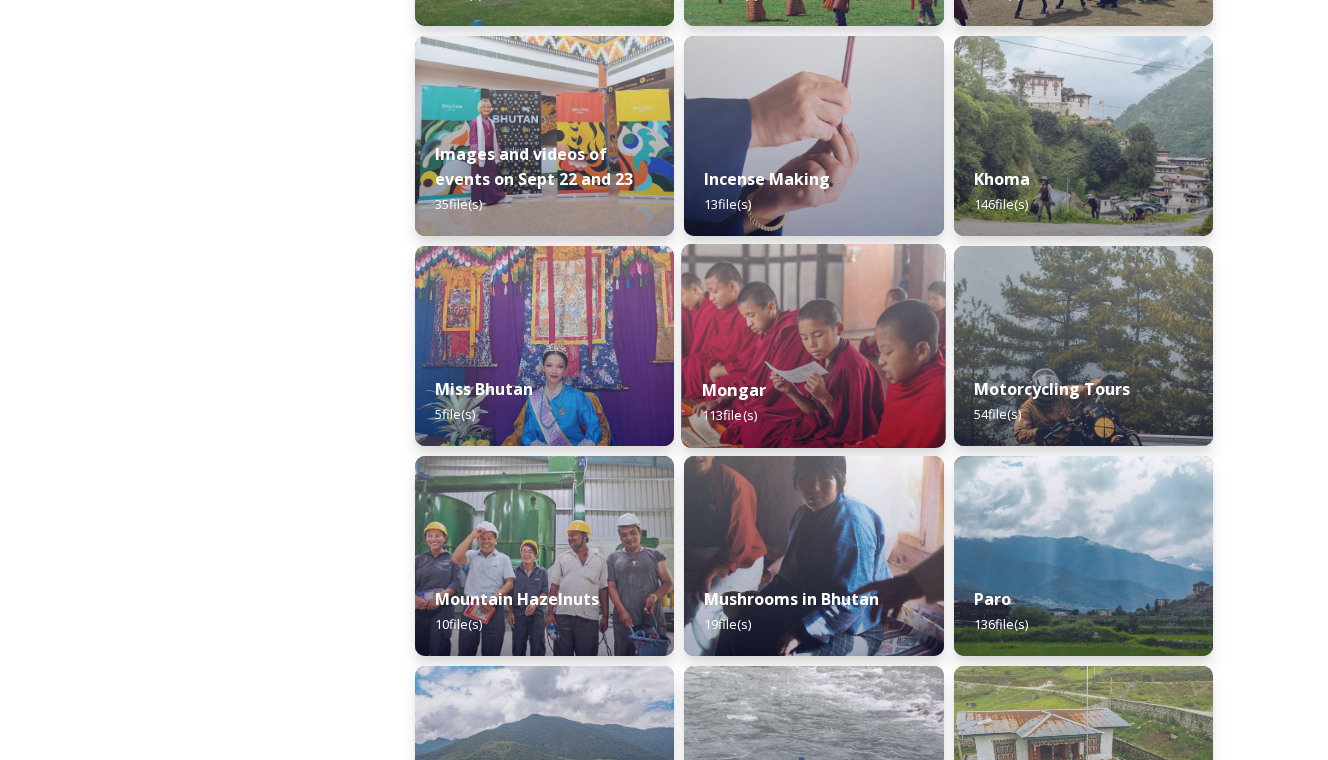 scroll, scrollTop: 1345, scrollLeft: 0, axis: vertical 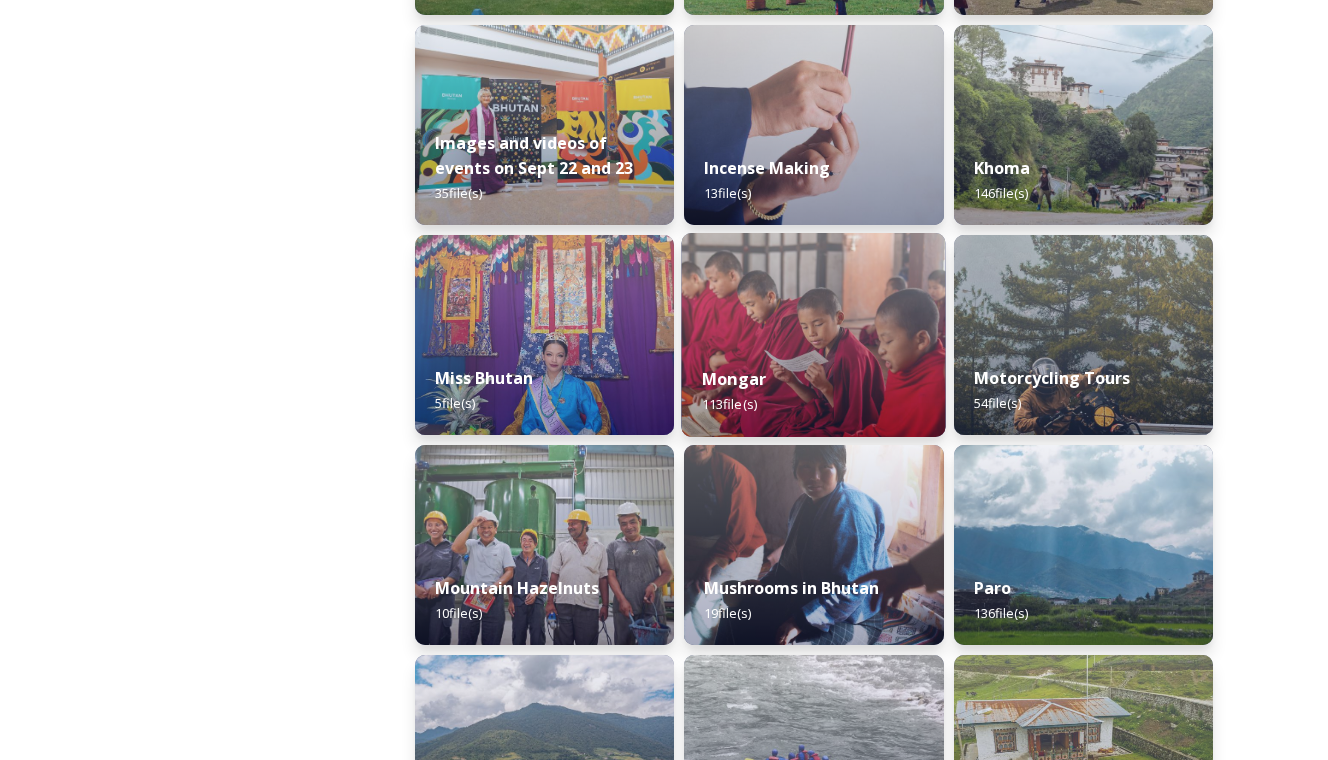 click at bounding box center [814, 335] 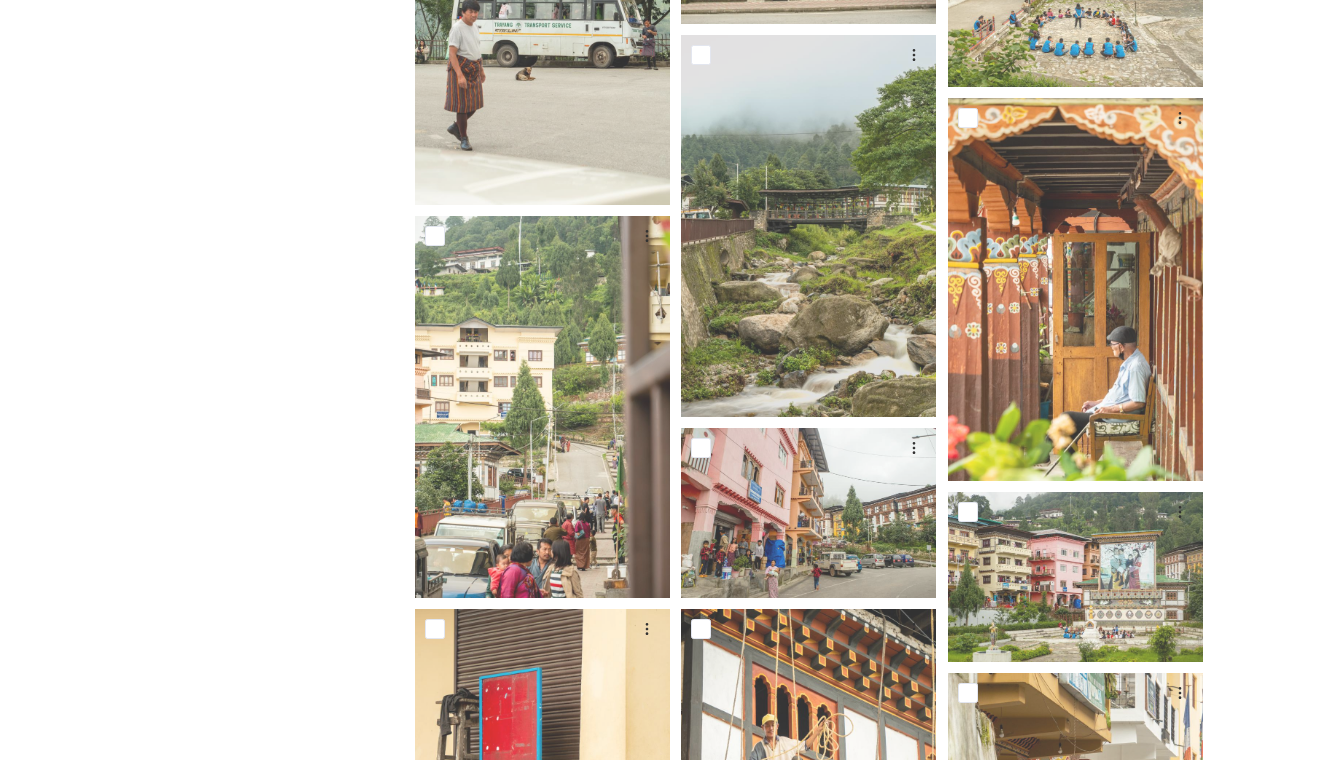 scroll, scrollTop: 3990, scrollLeft: 0, axis: vertical 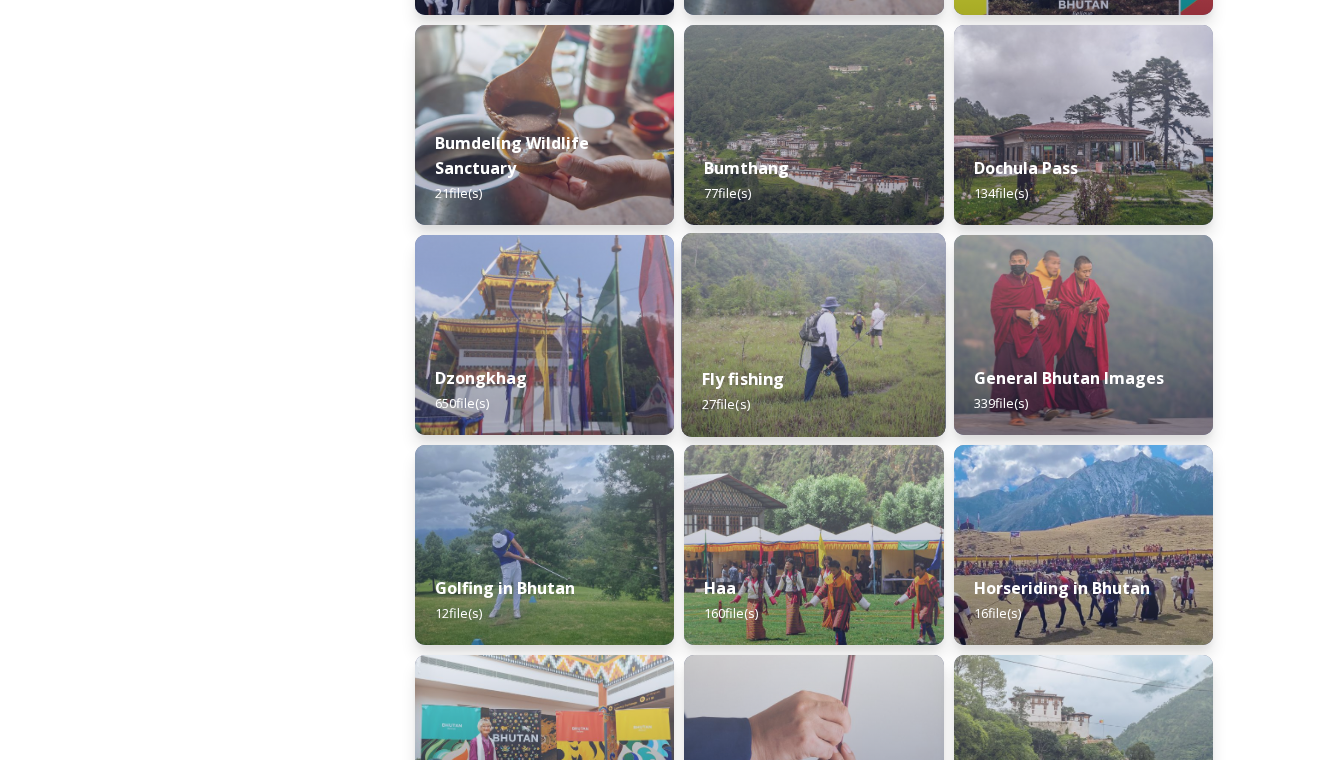 click on "Fly fishing 27  file(s)" at bounding box center [814, 391] 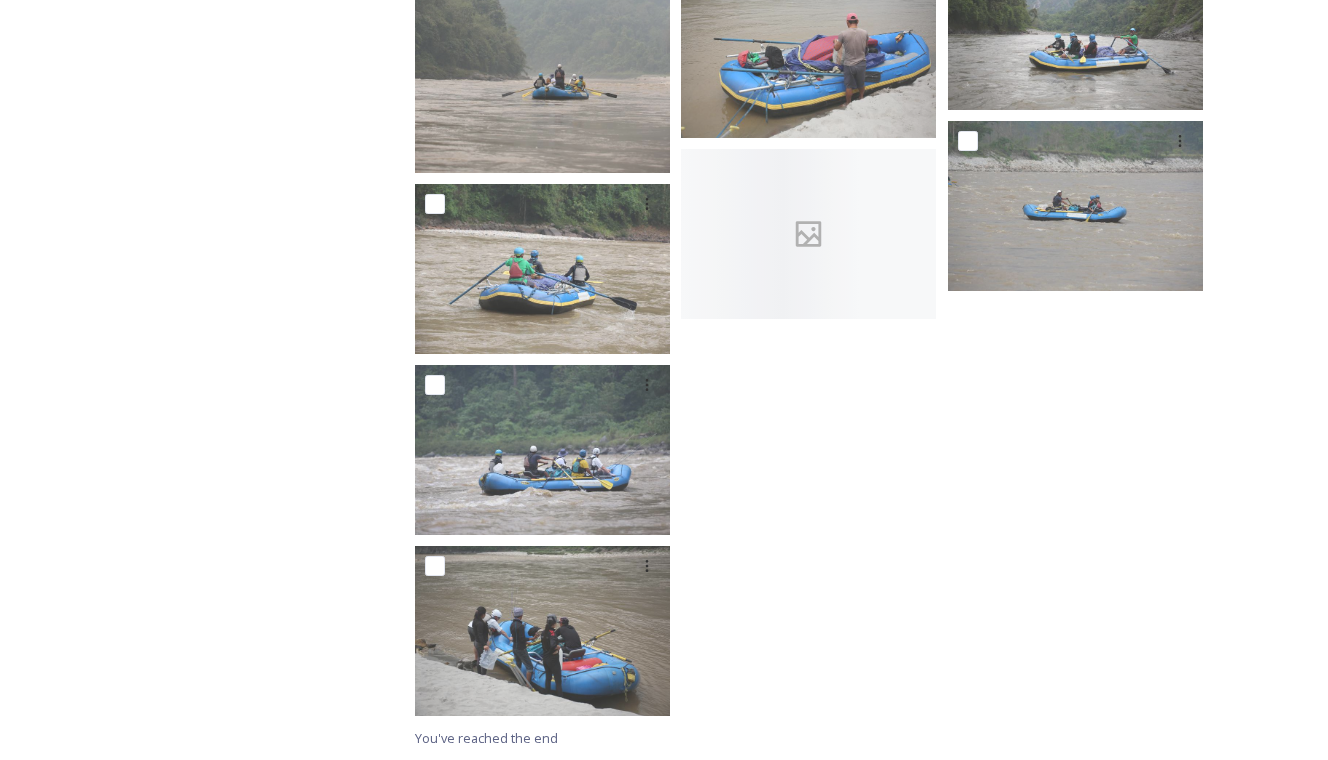 scroll, scrollTop: 1706, scrollLeft: 0, axis: vertical 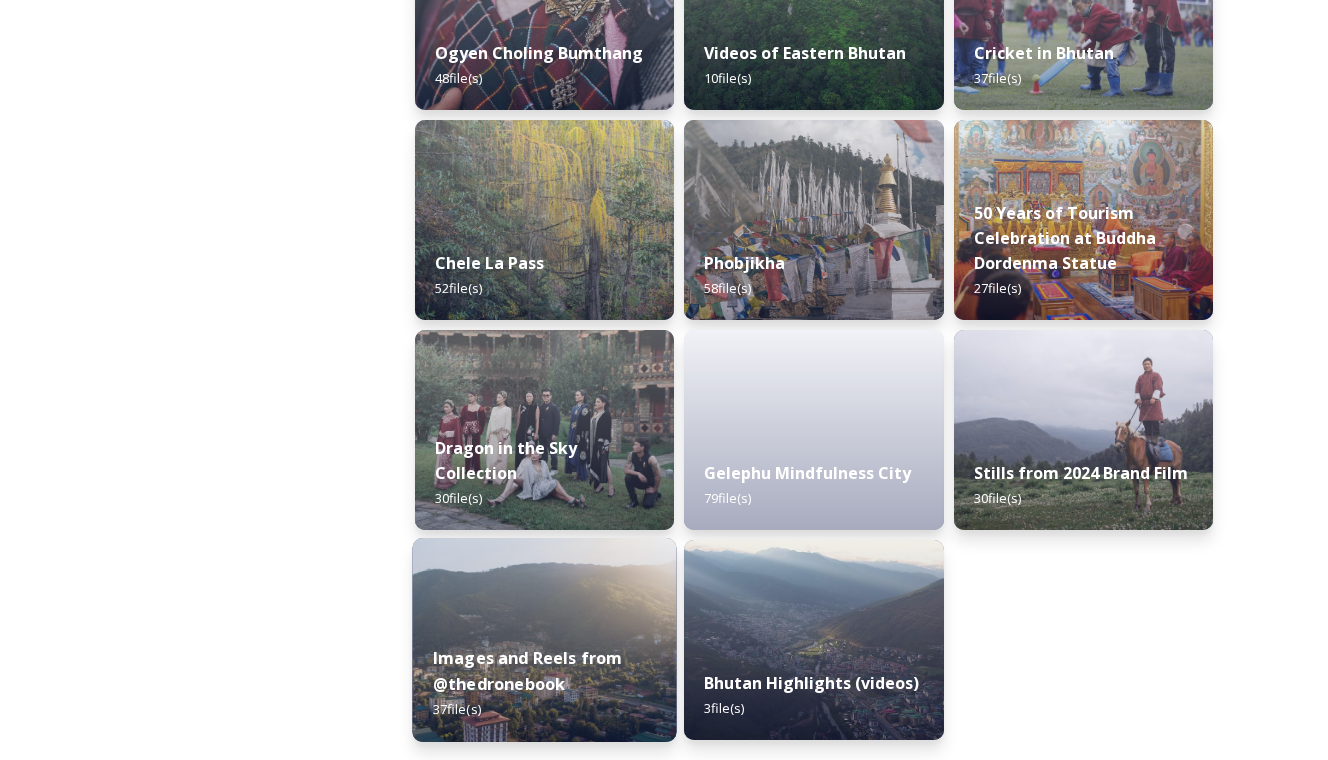 click on "Images and Reels from @thedronebook 37  file(s)" at bounding box center (544, 684) 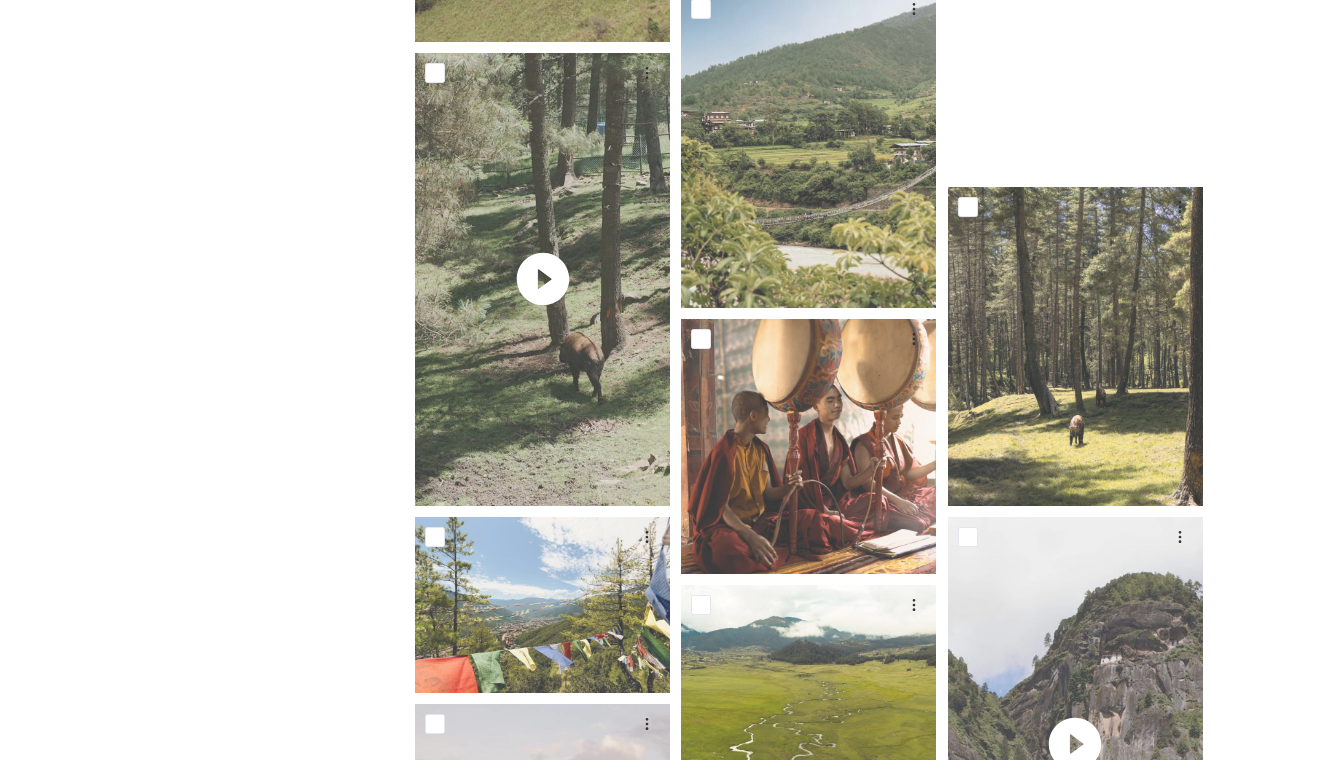 scroll, scrollTop: 1586, scrollLeft: 0, axis: vertical 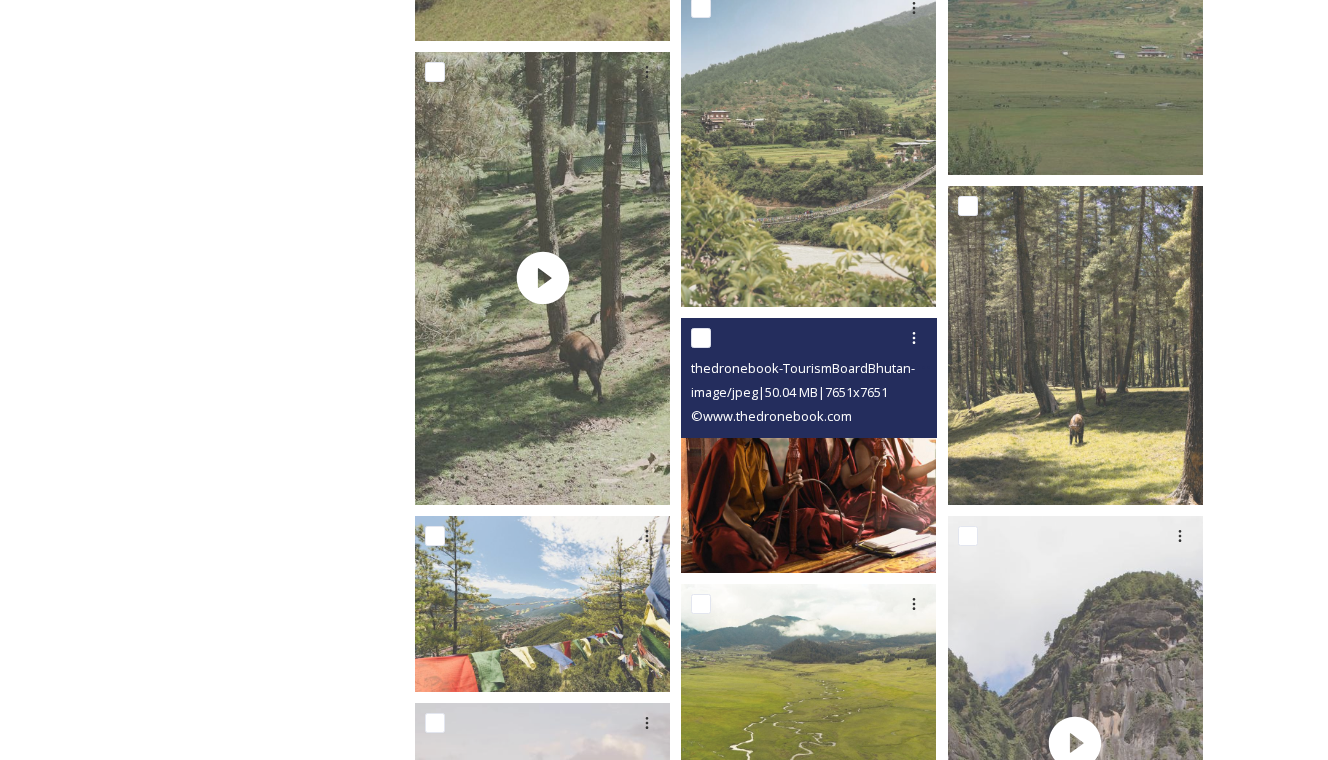 click at bounding box center (808, 445) 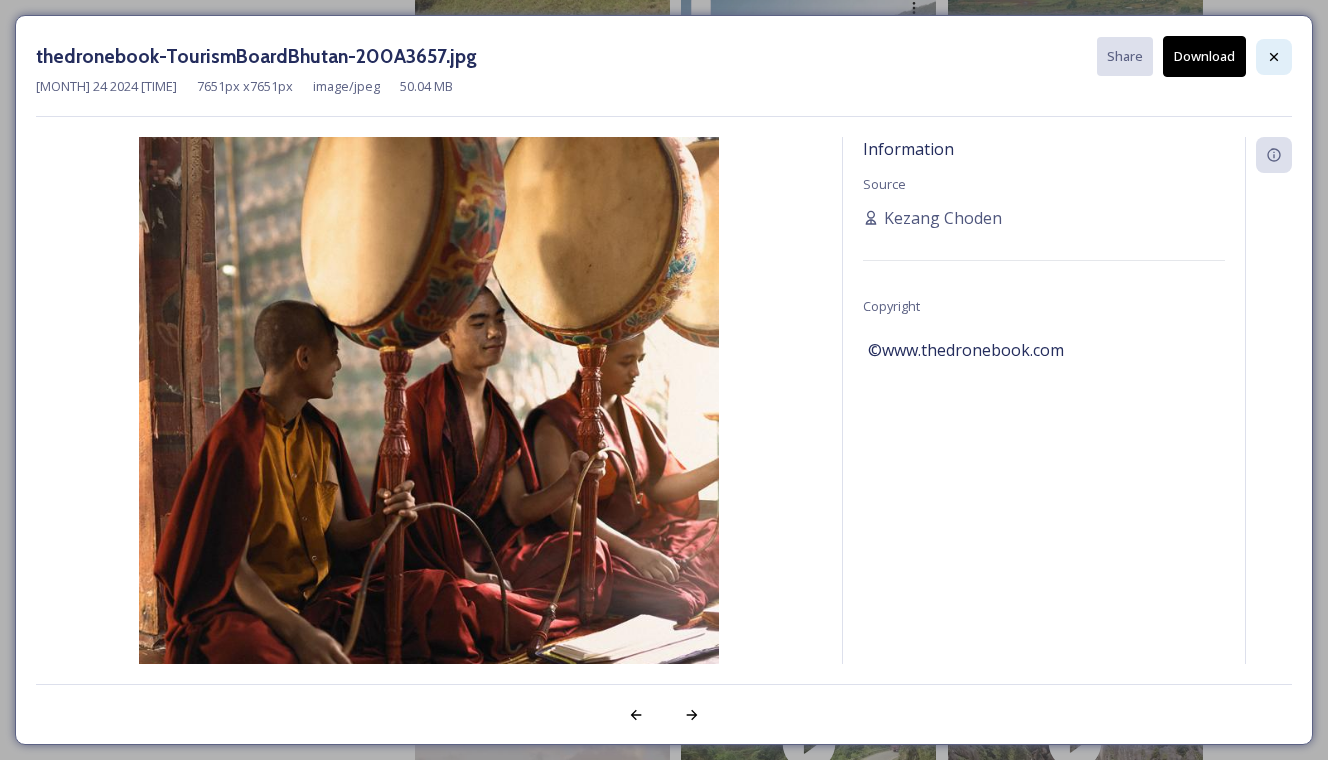 click 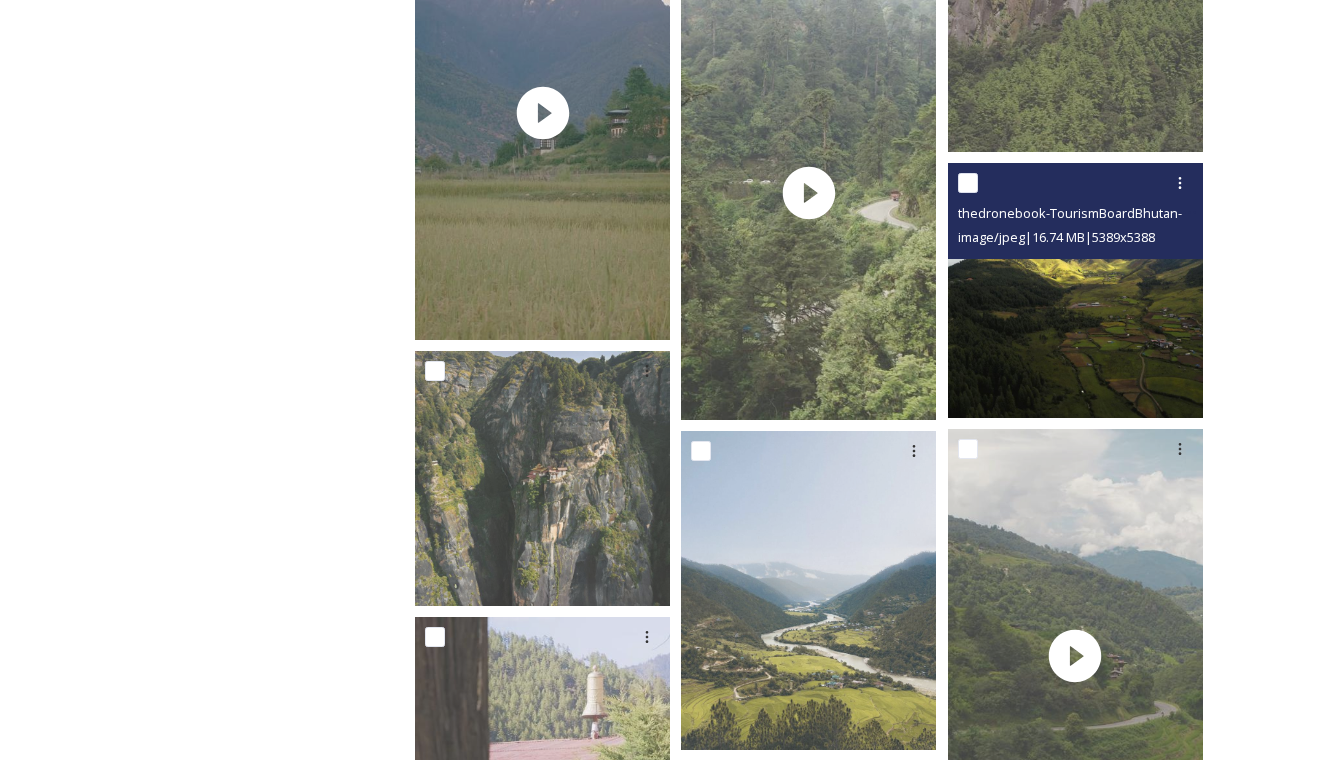 scroll, scrollTop: 2411, scrollLeft: 0, axis: vertical 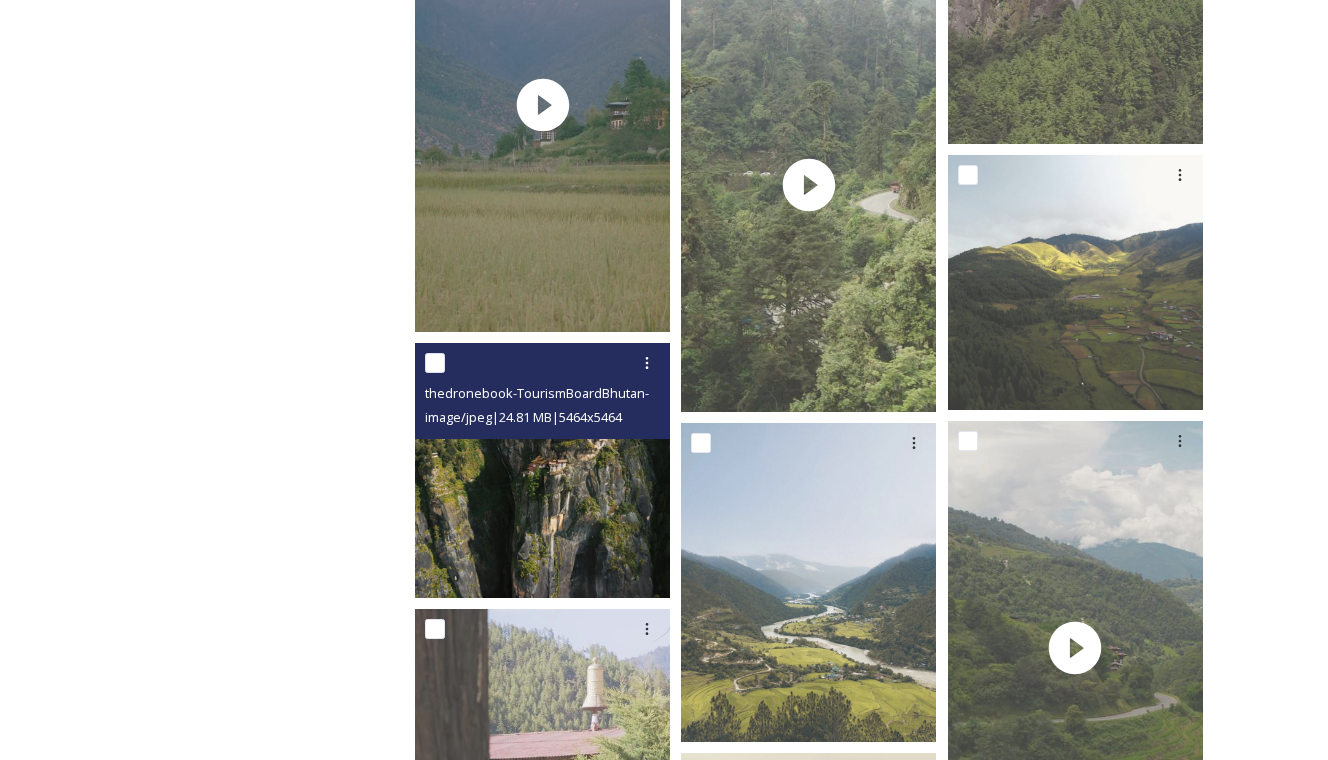 click at bounding box center [542, 470] 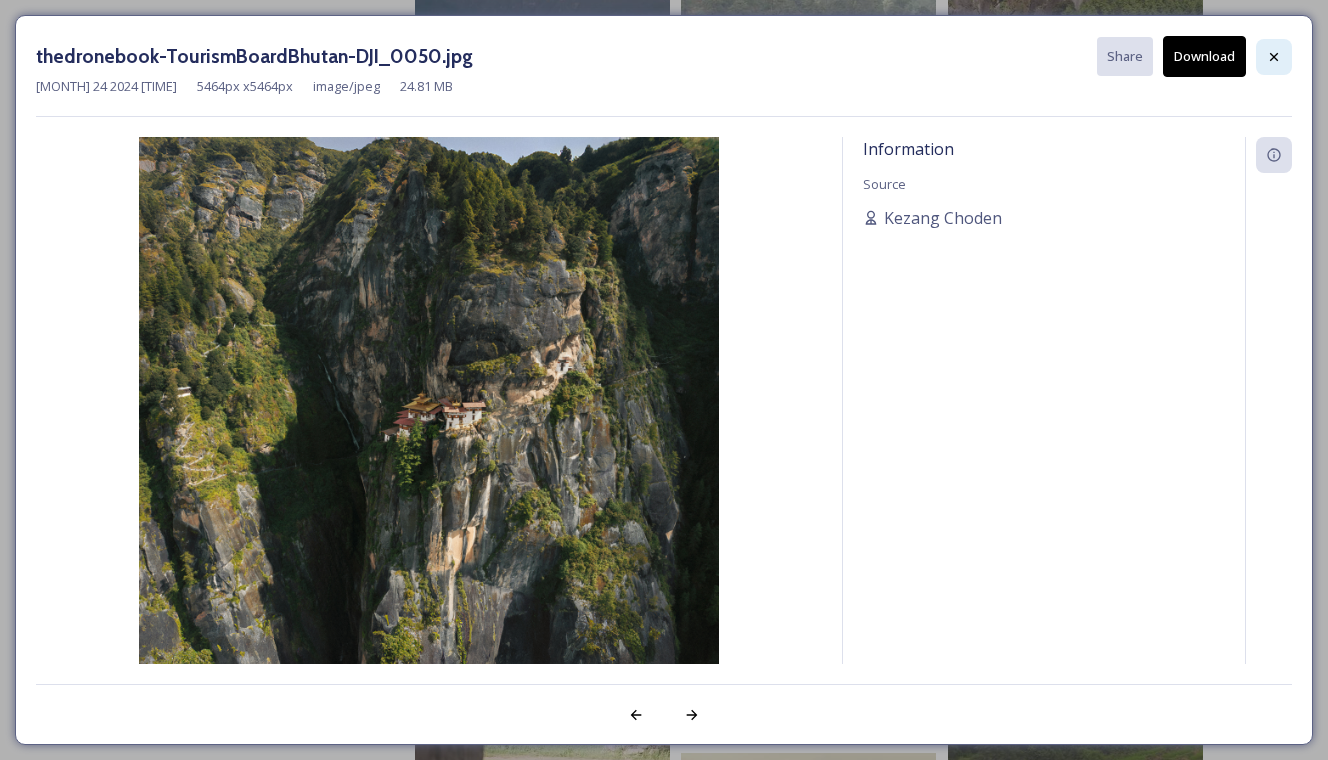 click 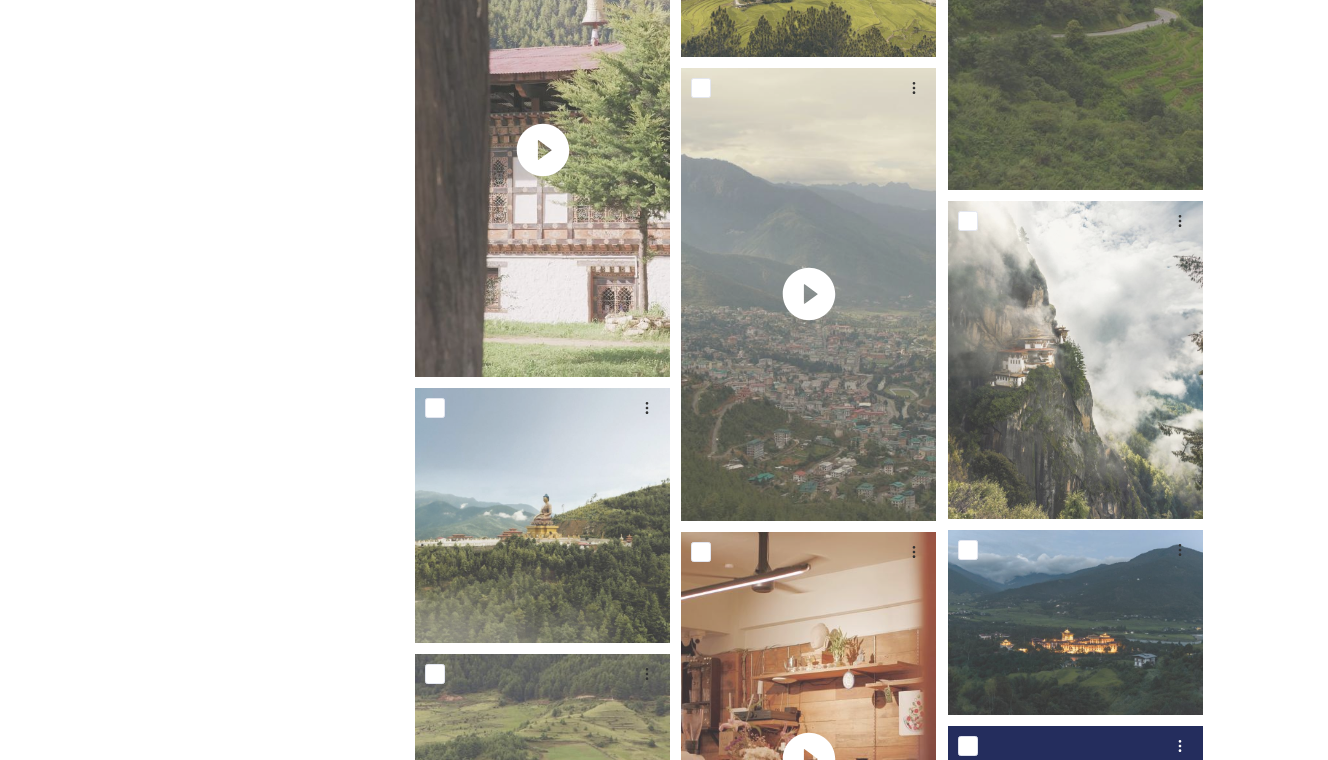 scroll, scrollTop: 3091, scrollLeft: 0, axis: vertical 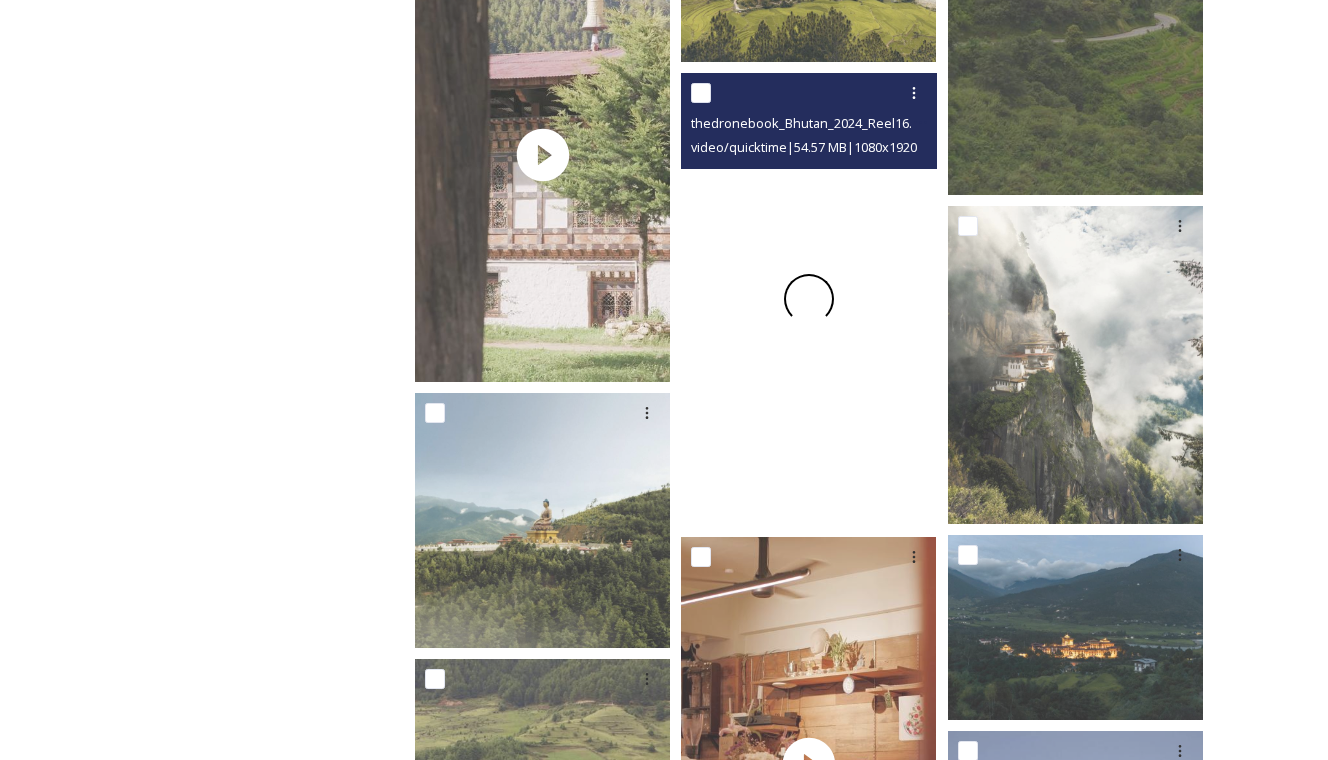 click at bounding box center [809, 299] 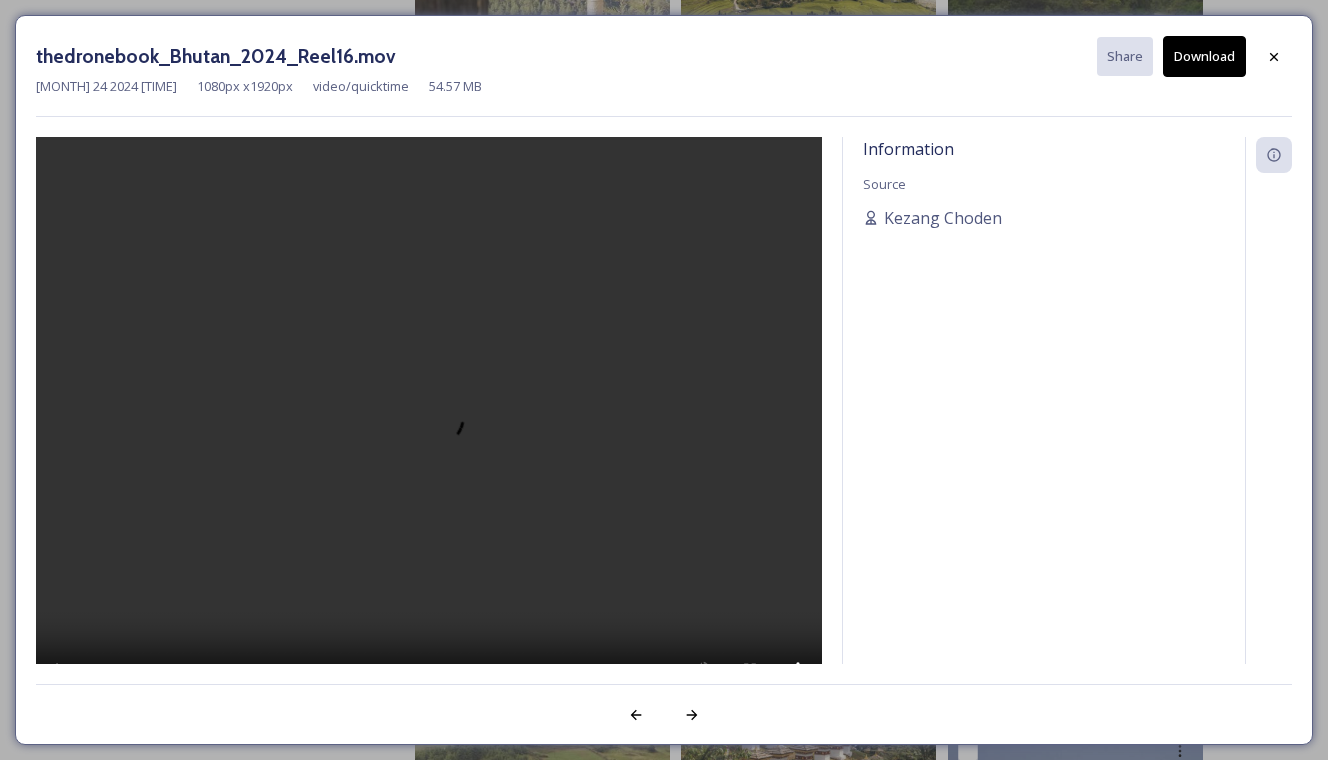 click at bounding box center [429, 427] 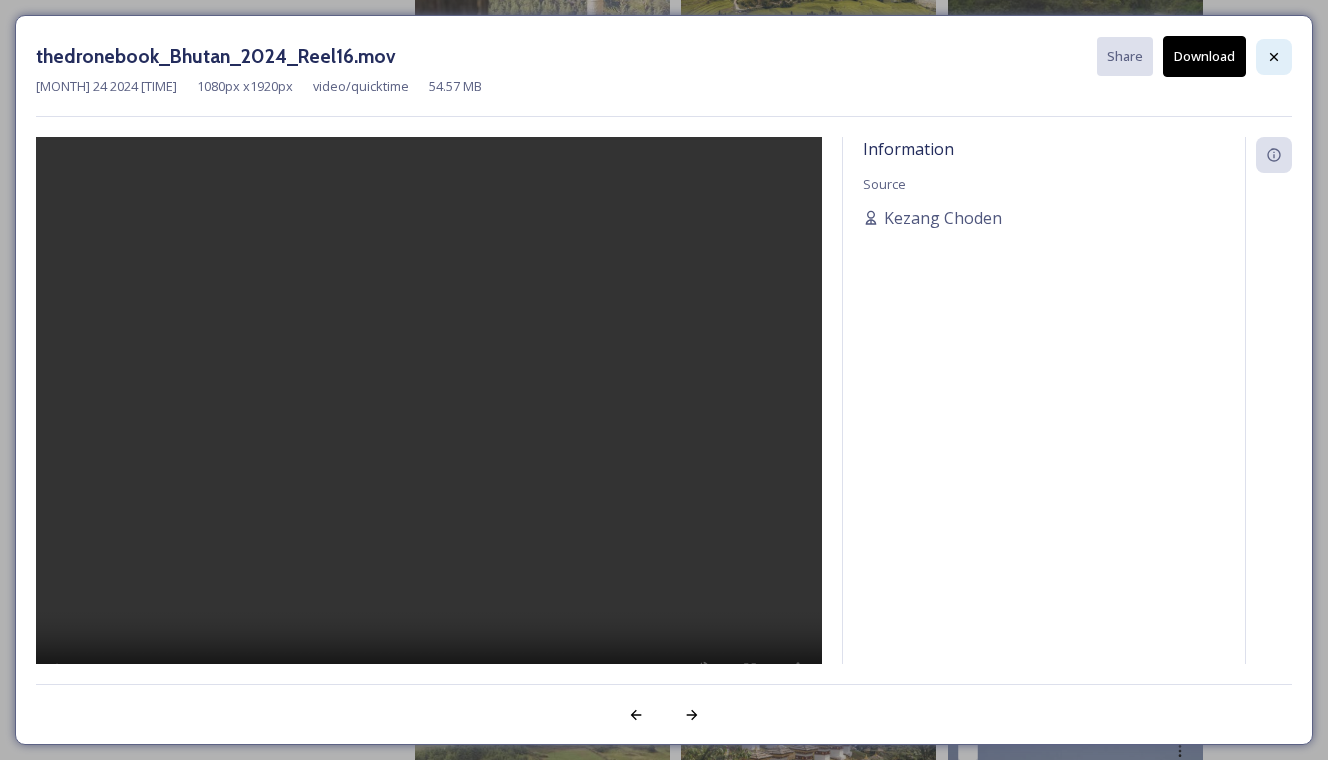 click 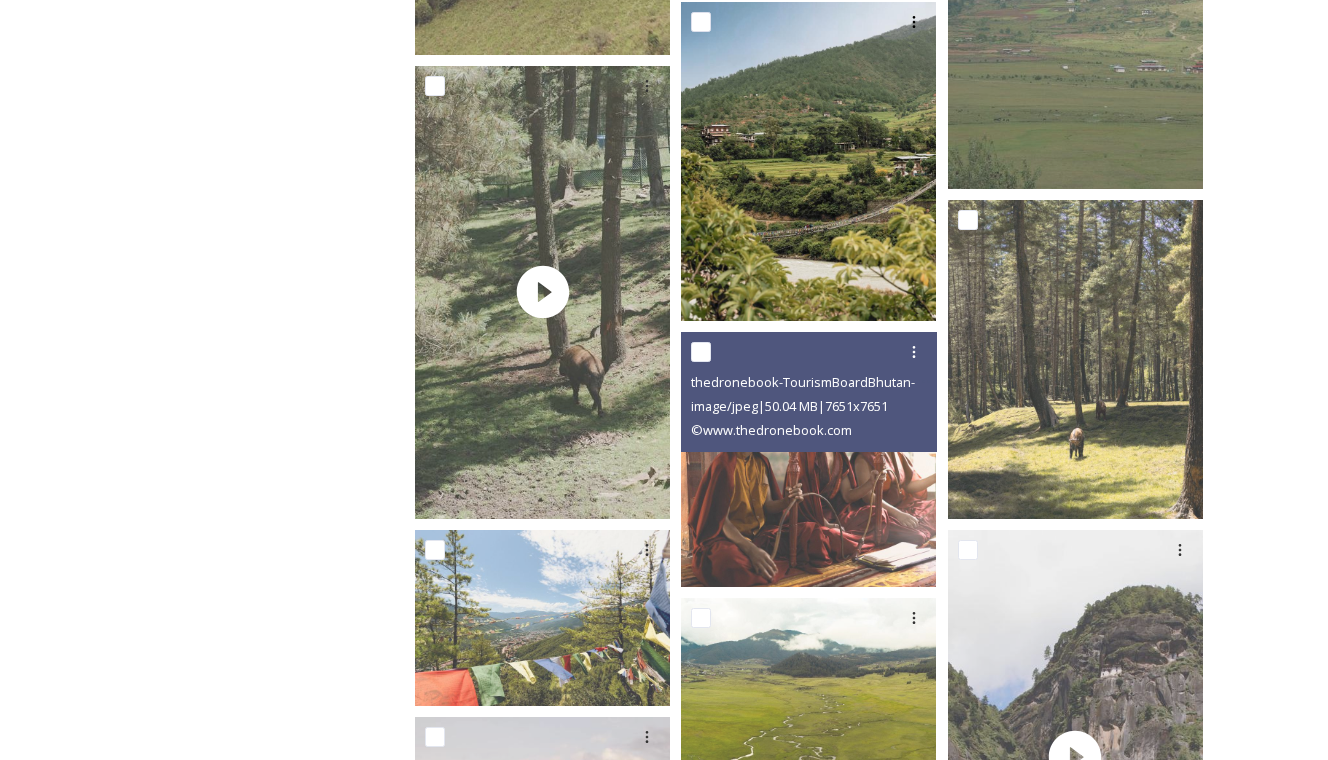 scroll, scrollTop: 1562, scrollLeft: 0, axis: vertical 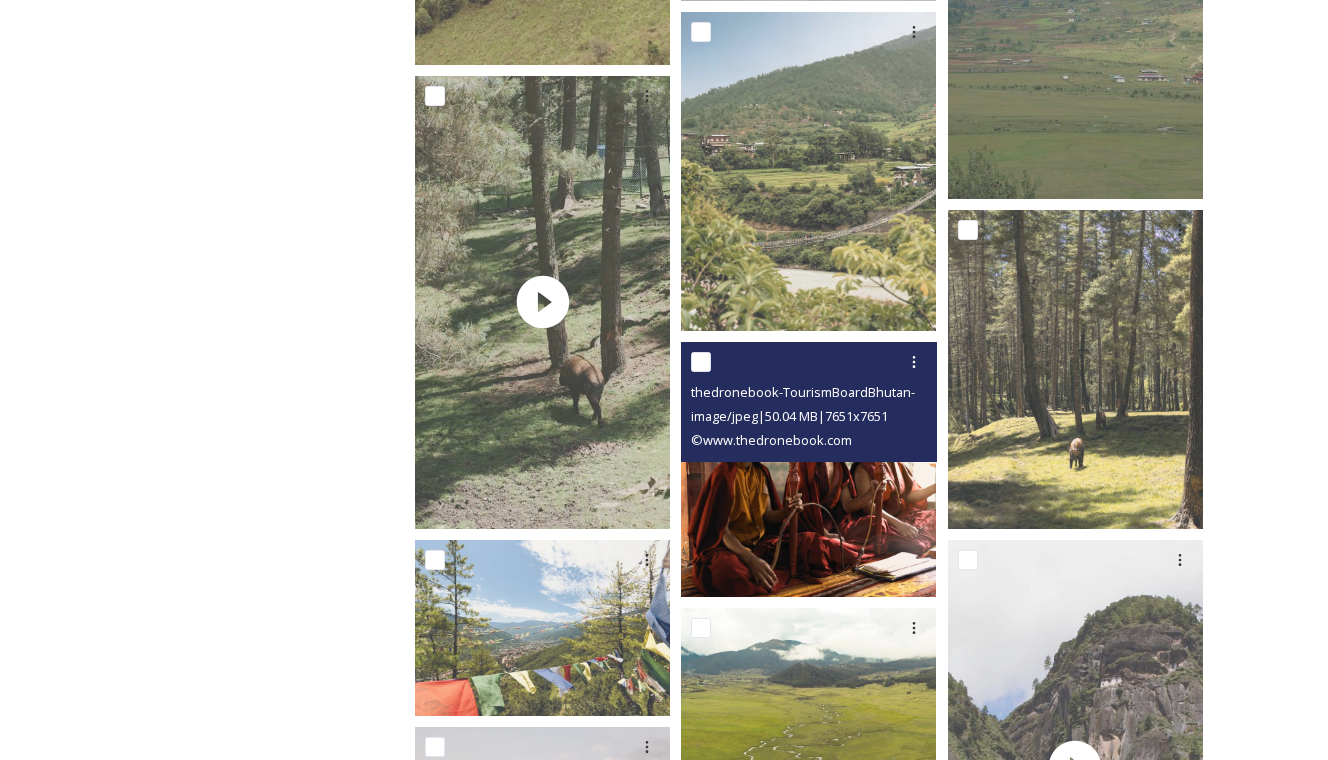 click at bounding box center (808, 469) 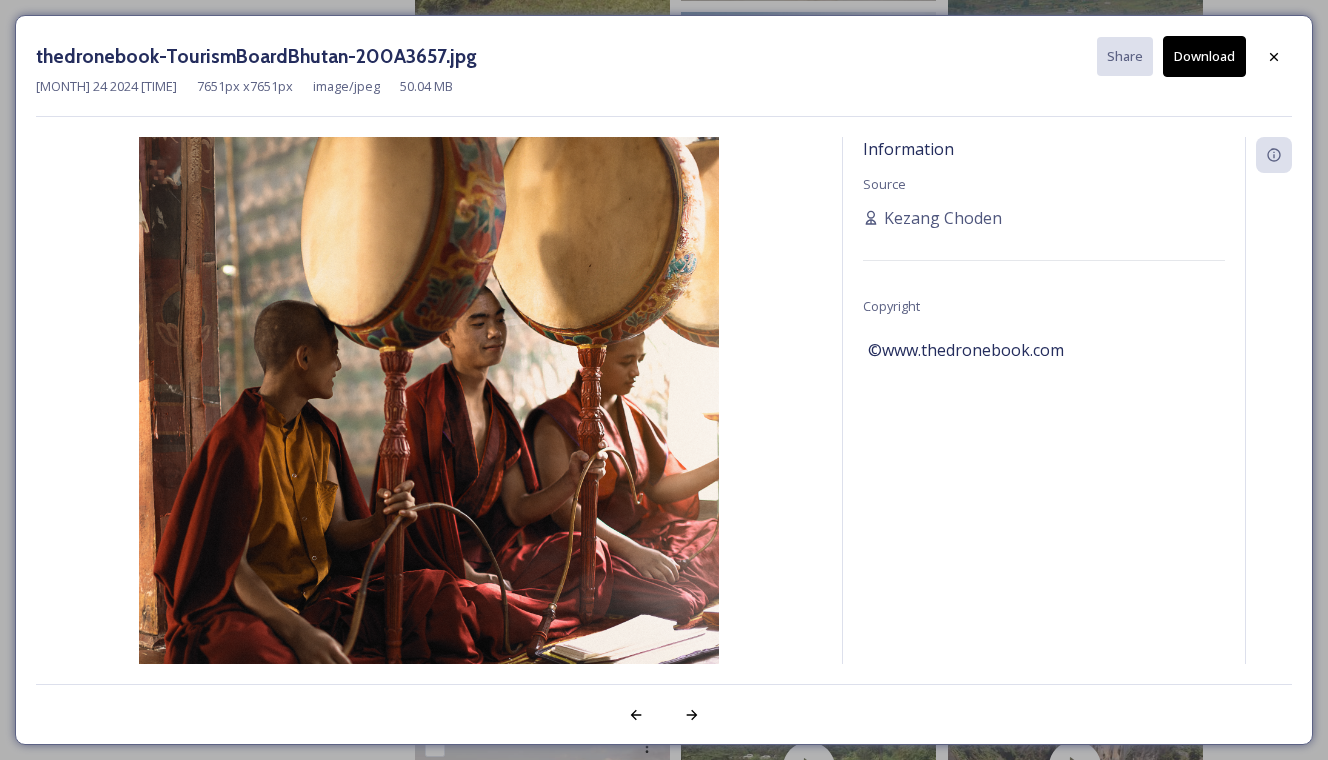 click on "Download" at bounding box center (1204, 56) 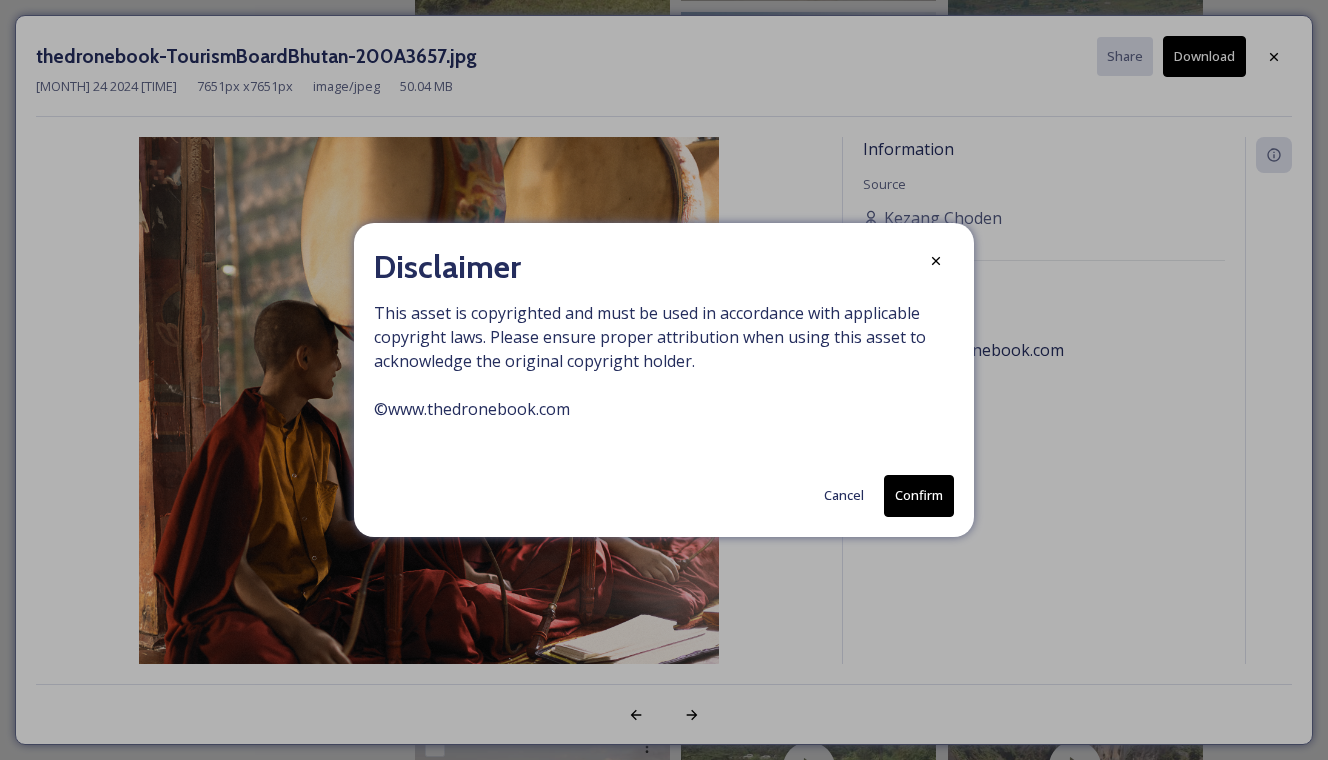 click on "Cancel" at bounding box center [844, 495] 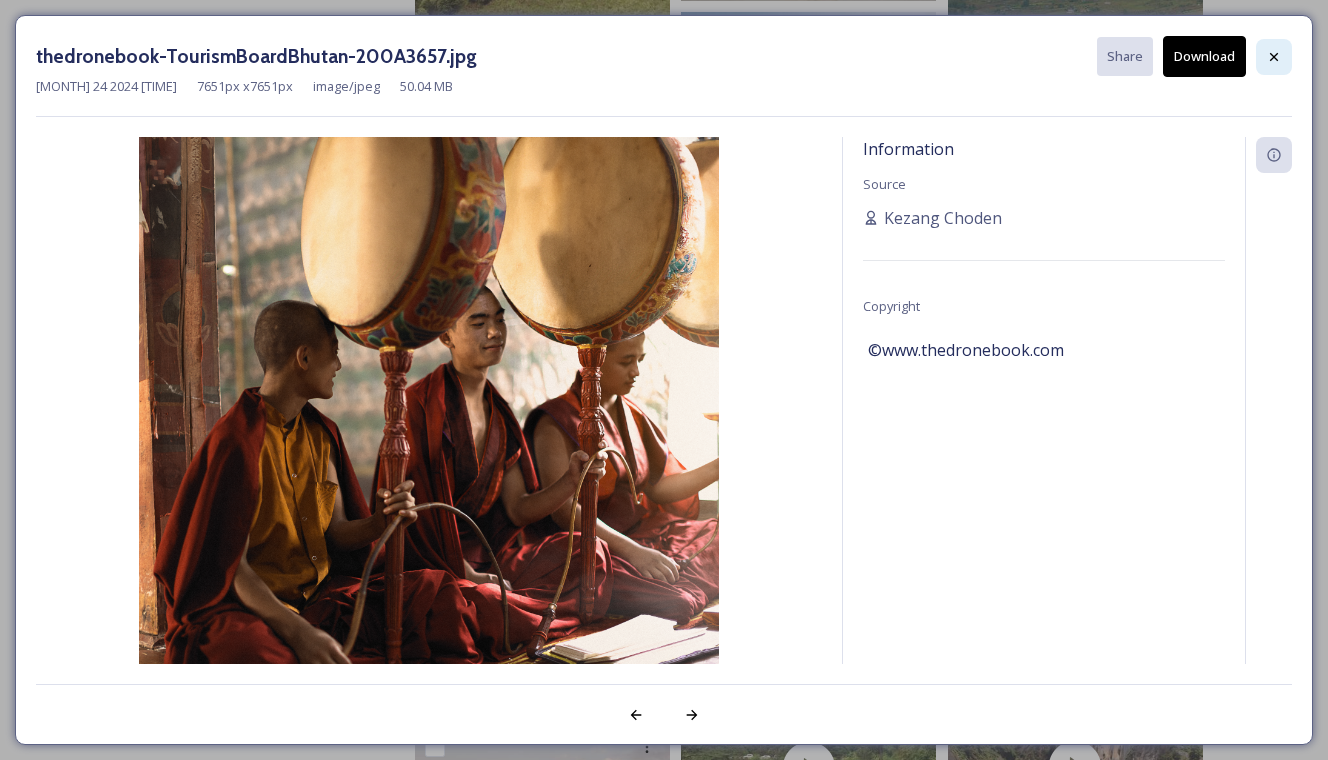 click 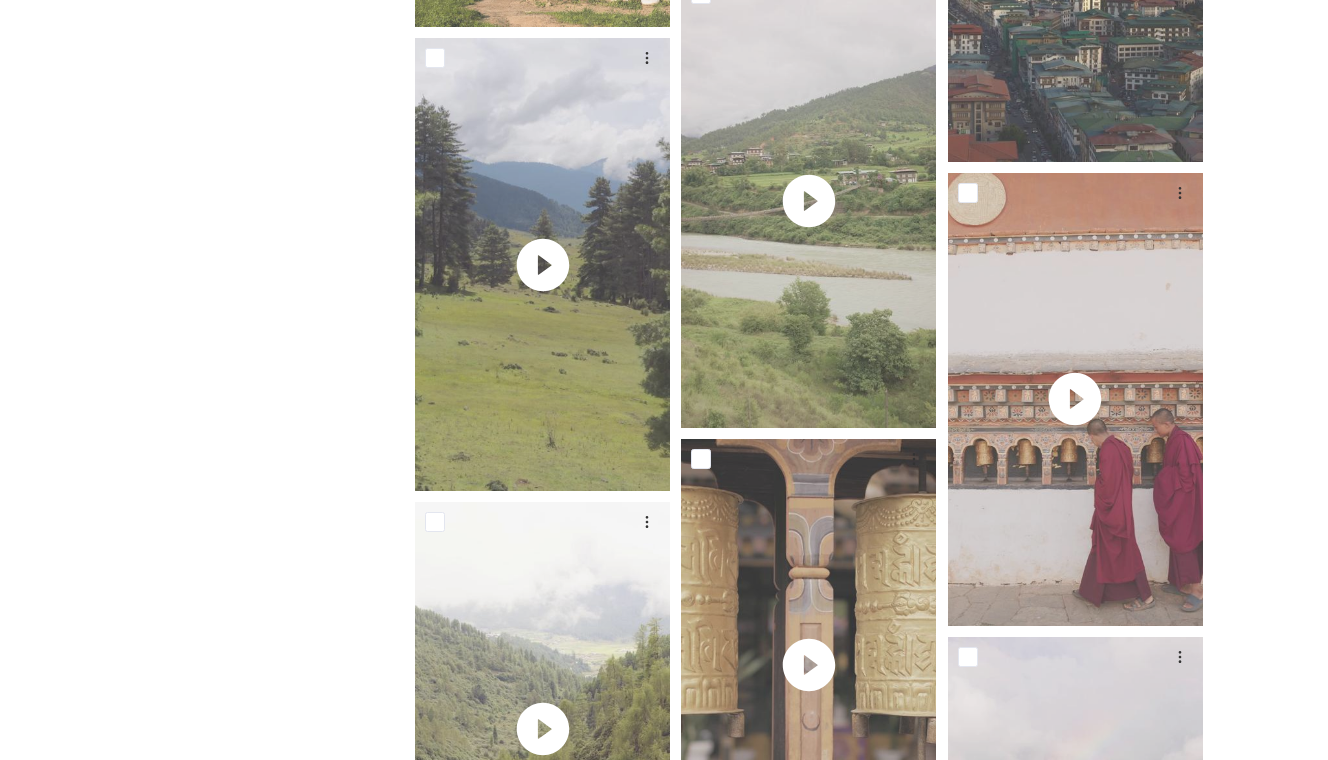scroll, scrollTop: 672, scrollLeft: 0, axis: vertical 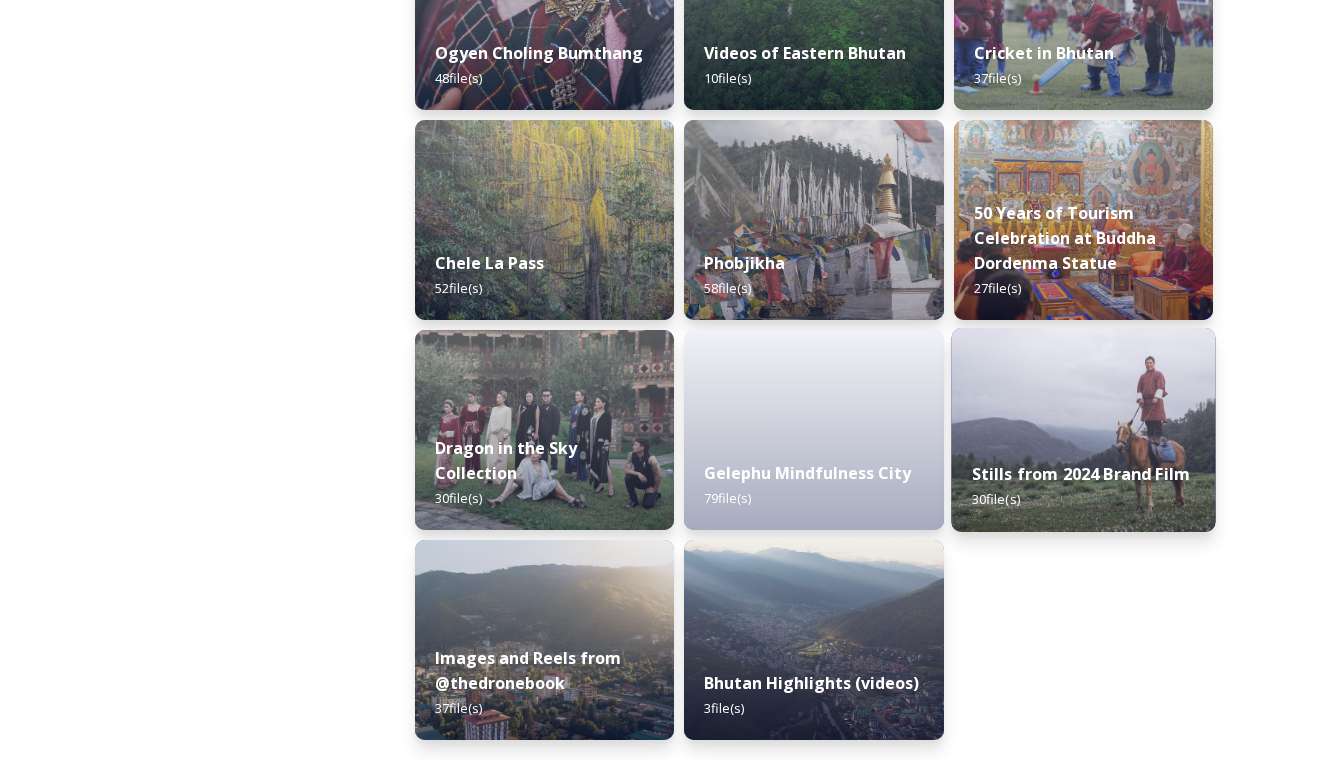 click on "Stills from 2024 Brand Film" at bounding box center [1080, 474] 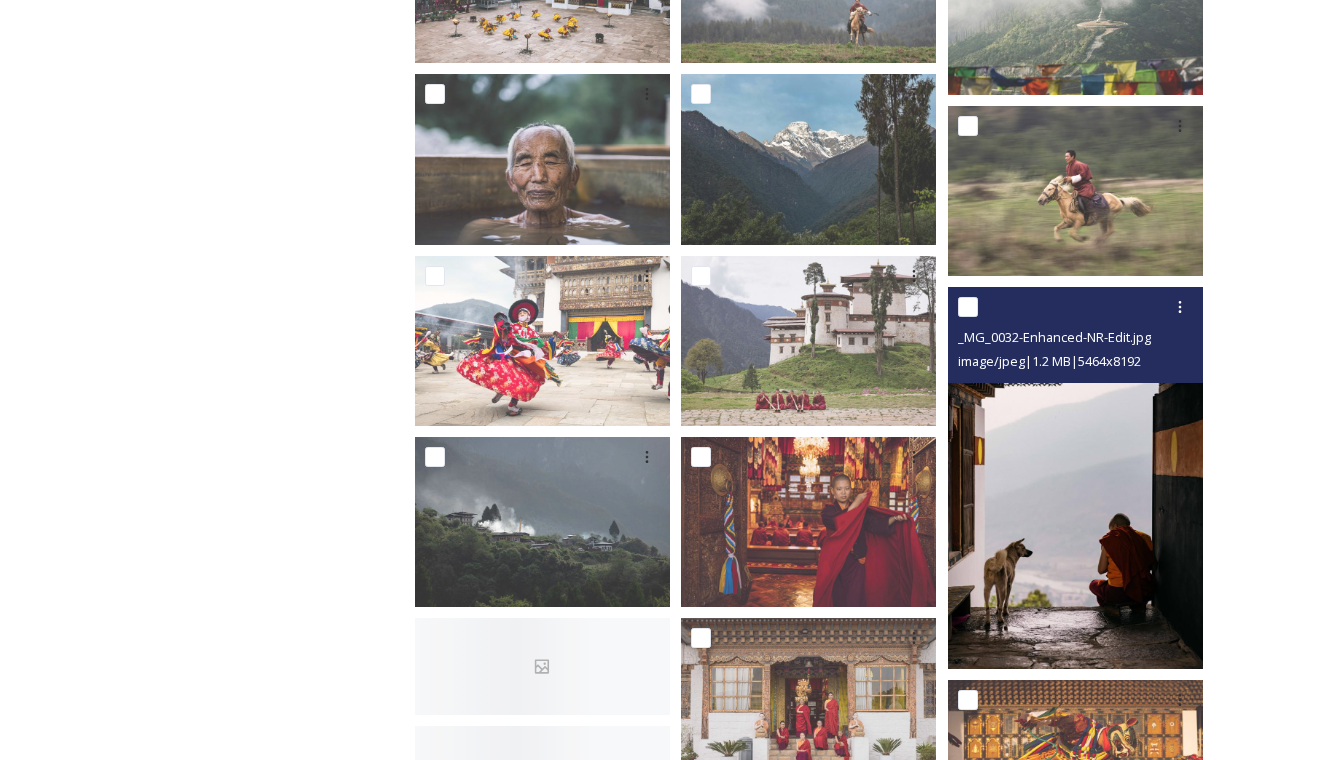 scroll, scrollTop: 1031, scrollLeft: 0, axis: vertical 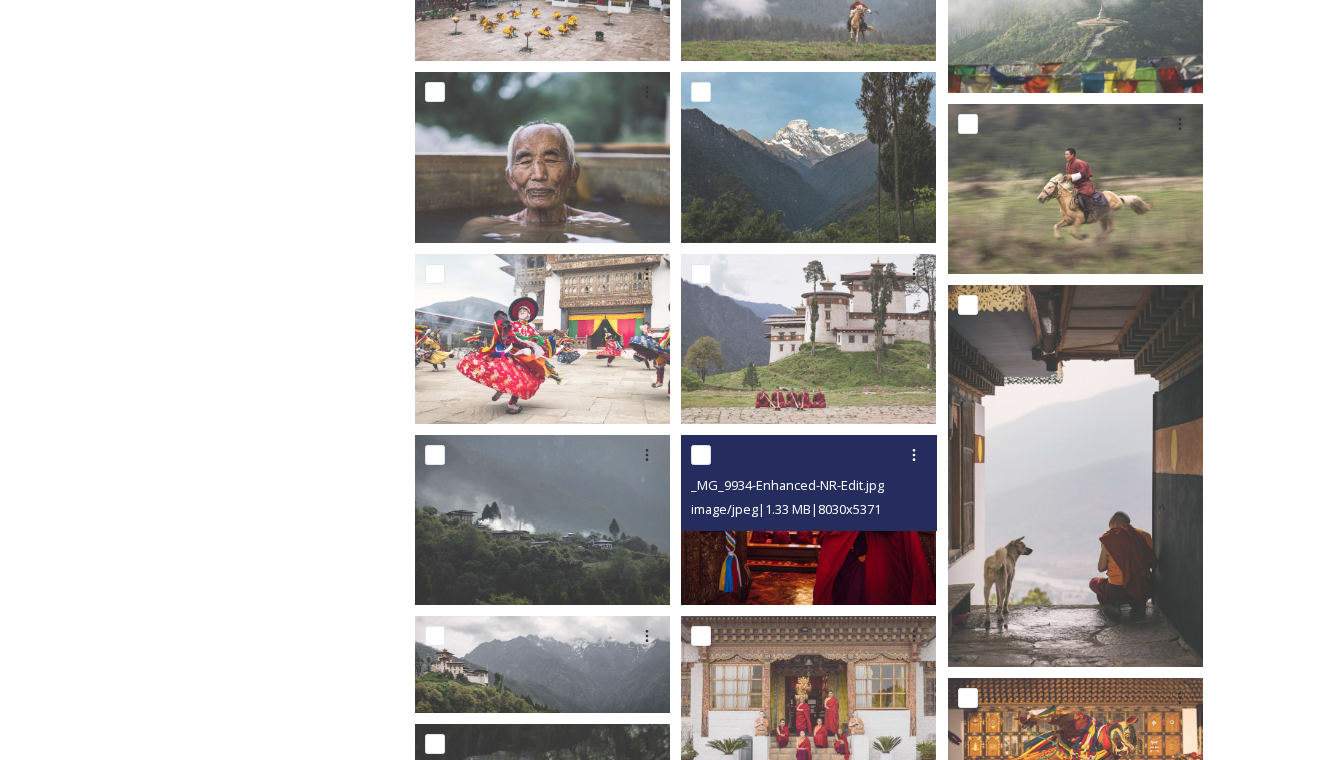 click at bounding box center (808, 520) 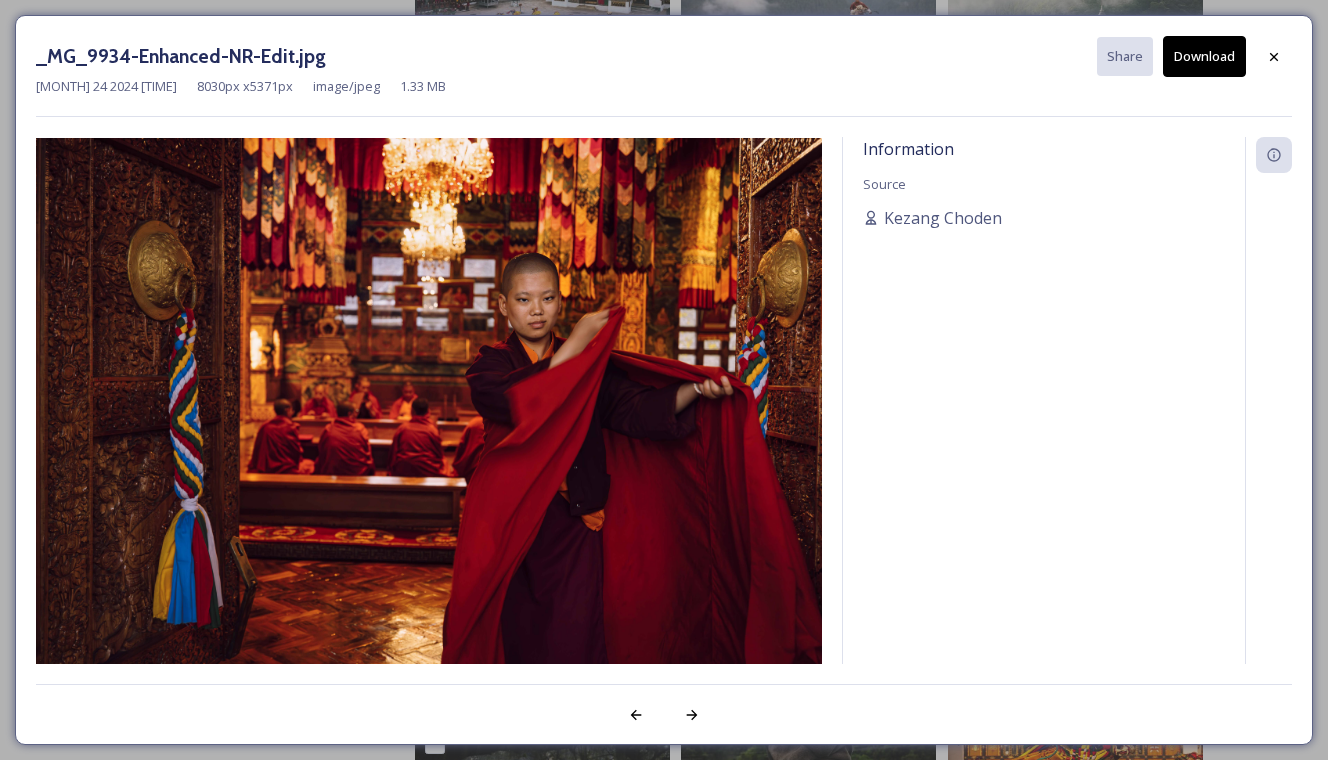 click on "Download" at bounding box center [1204, 56] 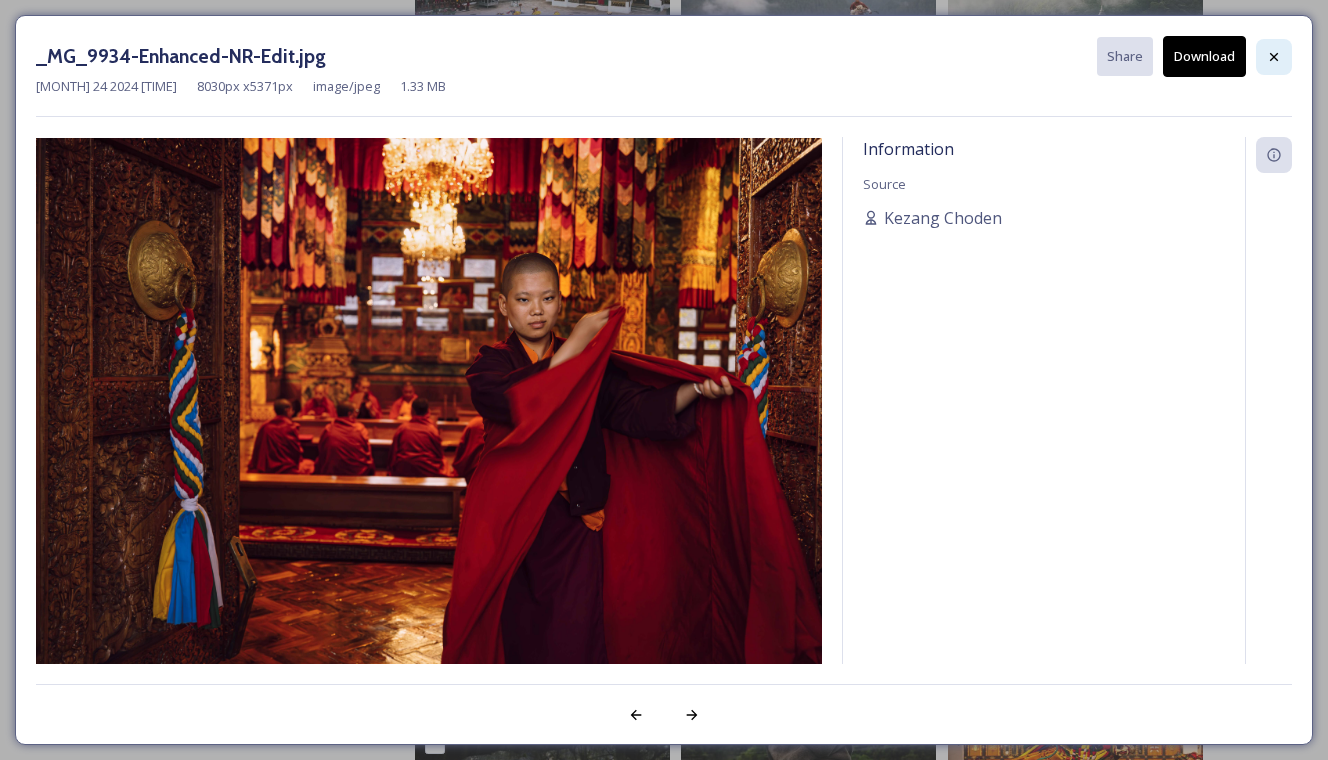 click 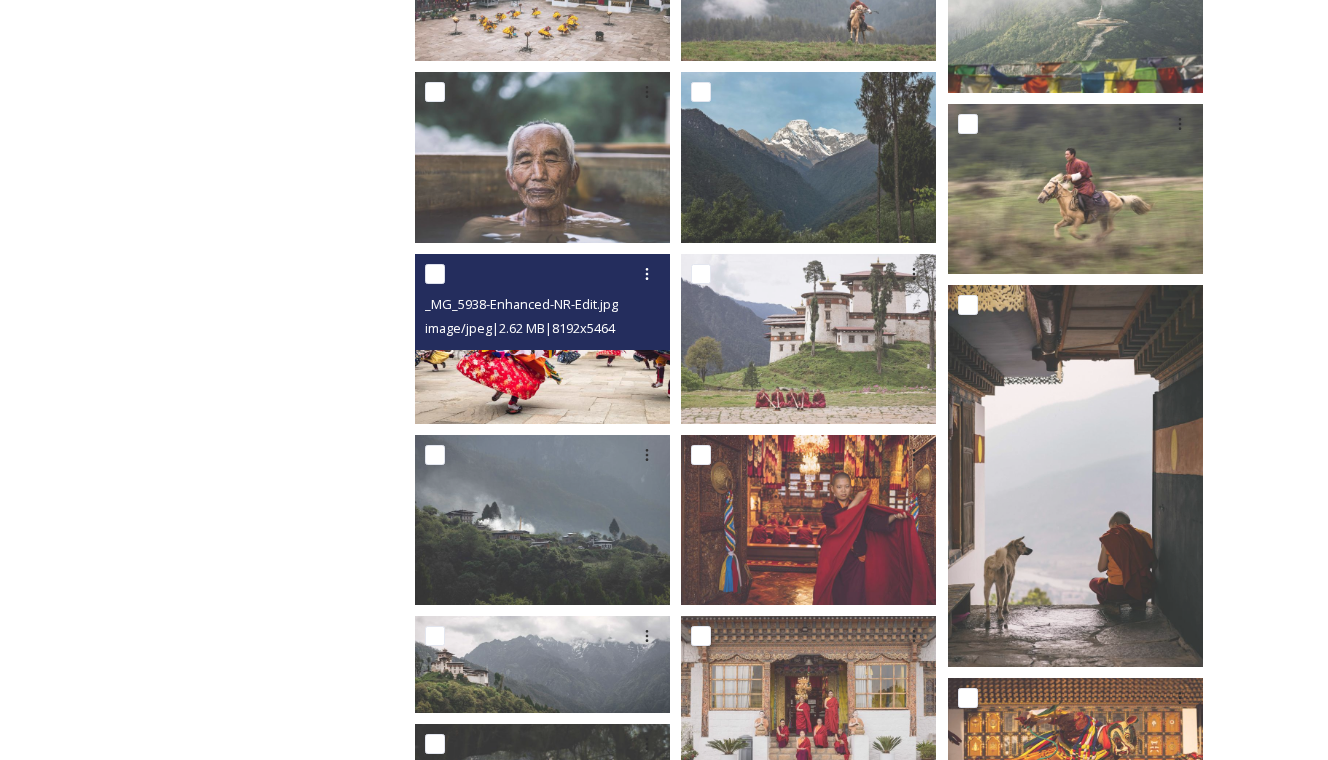 click at bounding box center (542, 339) 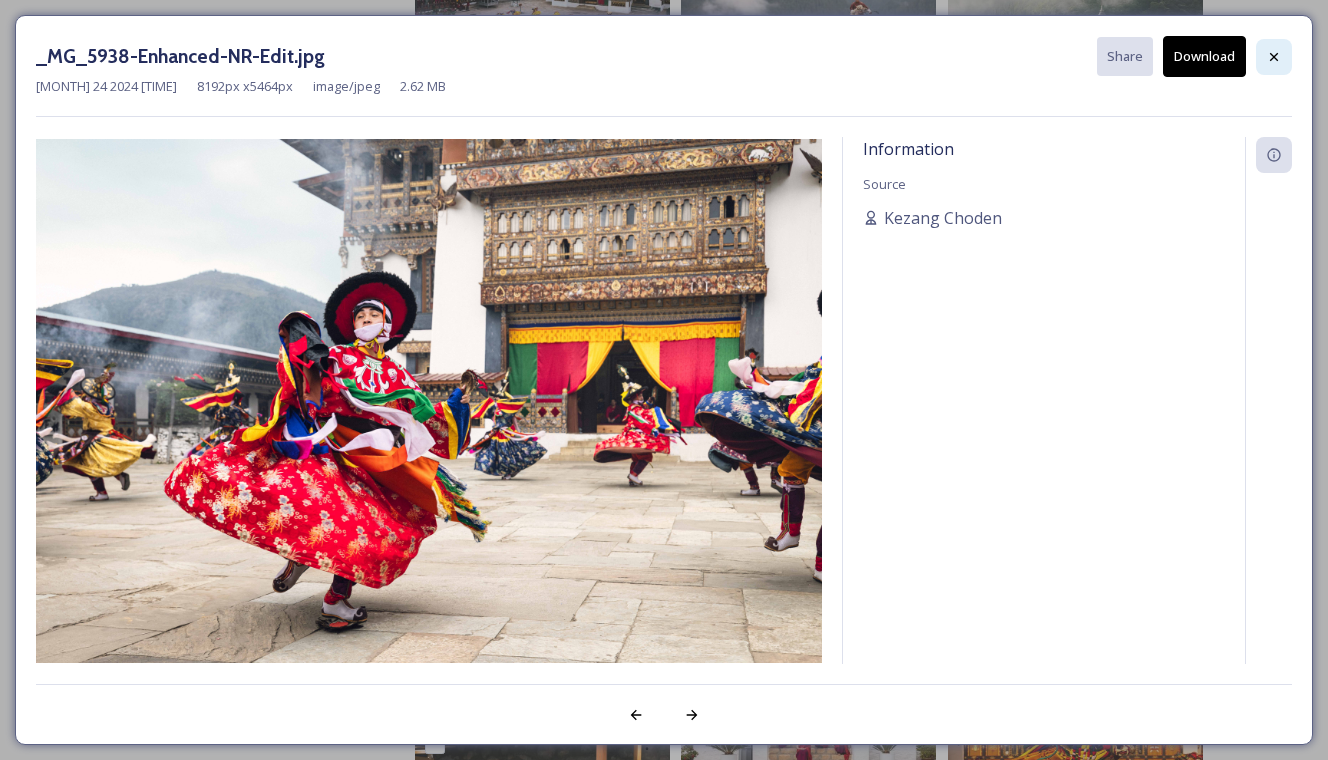 click 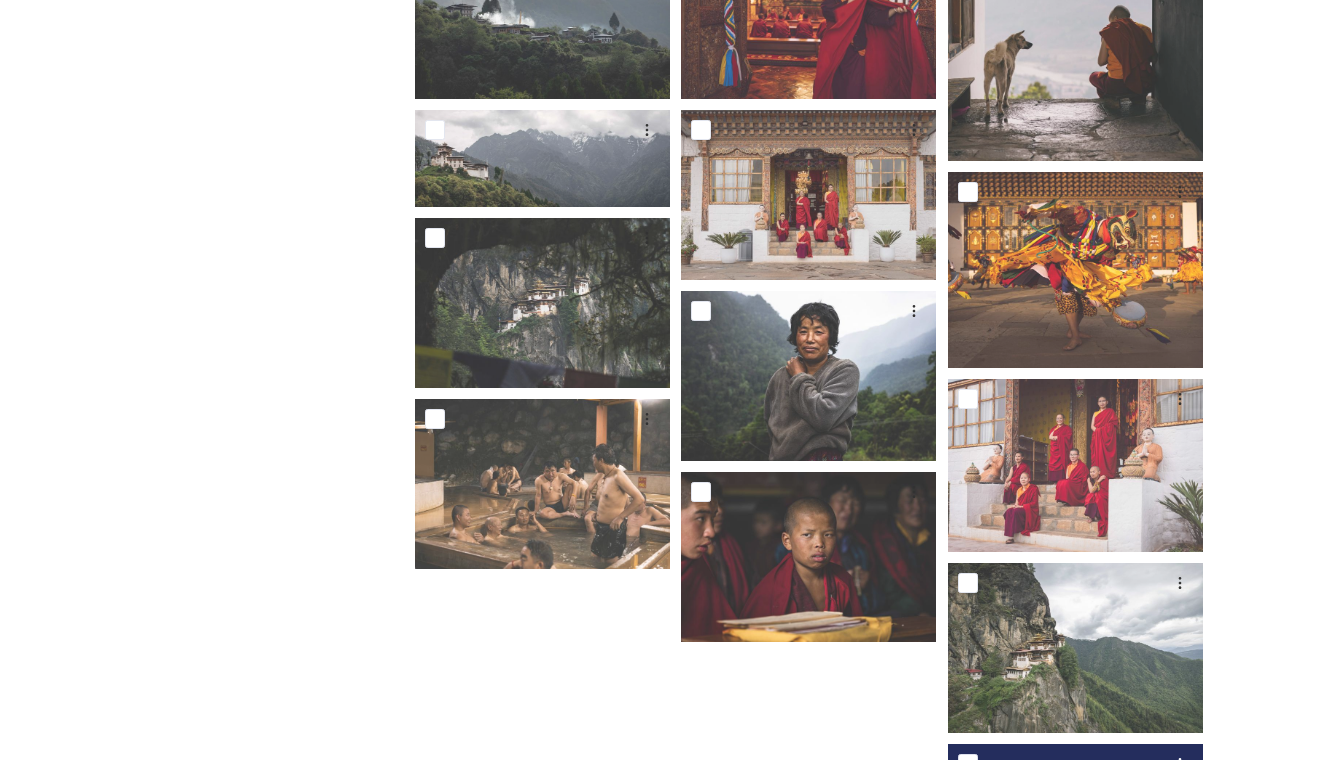 scroll, scrollTop: 1519, scrollLeft: 0, axis: vertical 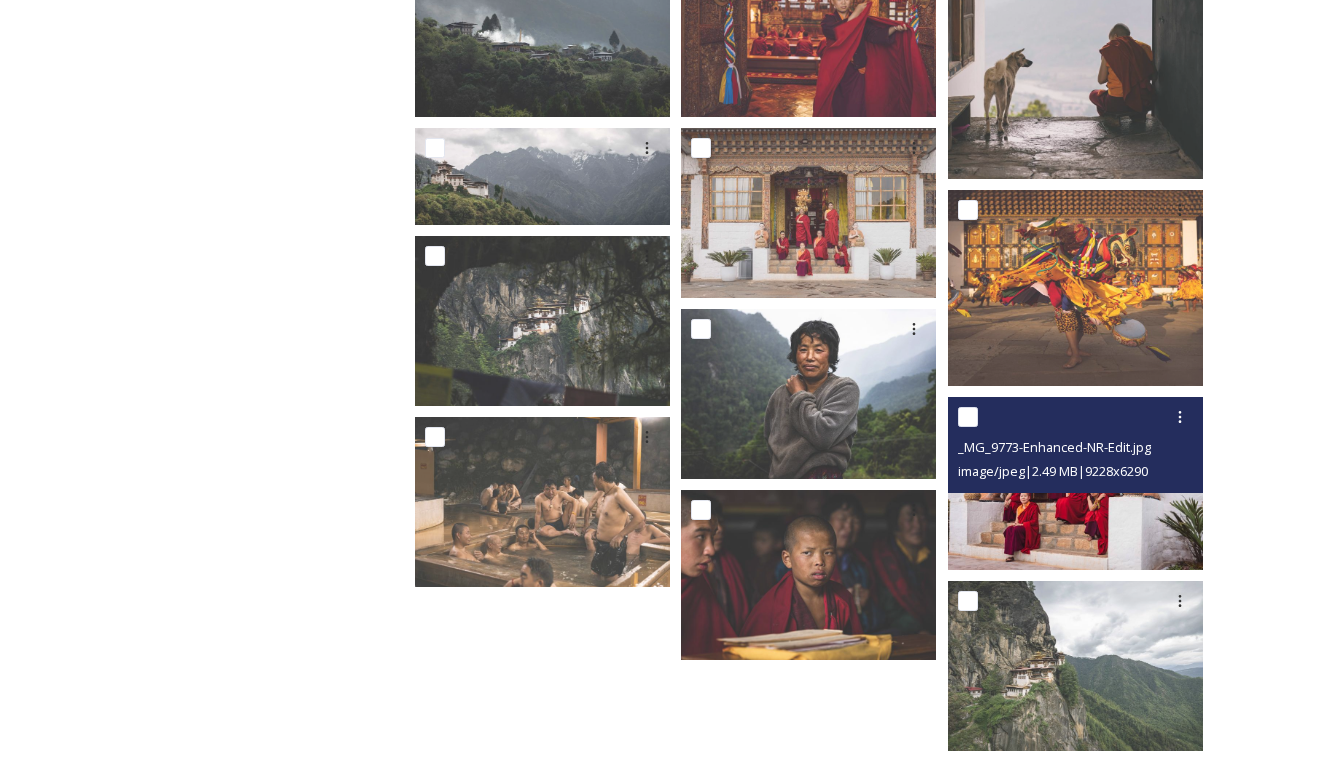 click at bounding box center (1075, 484) 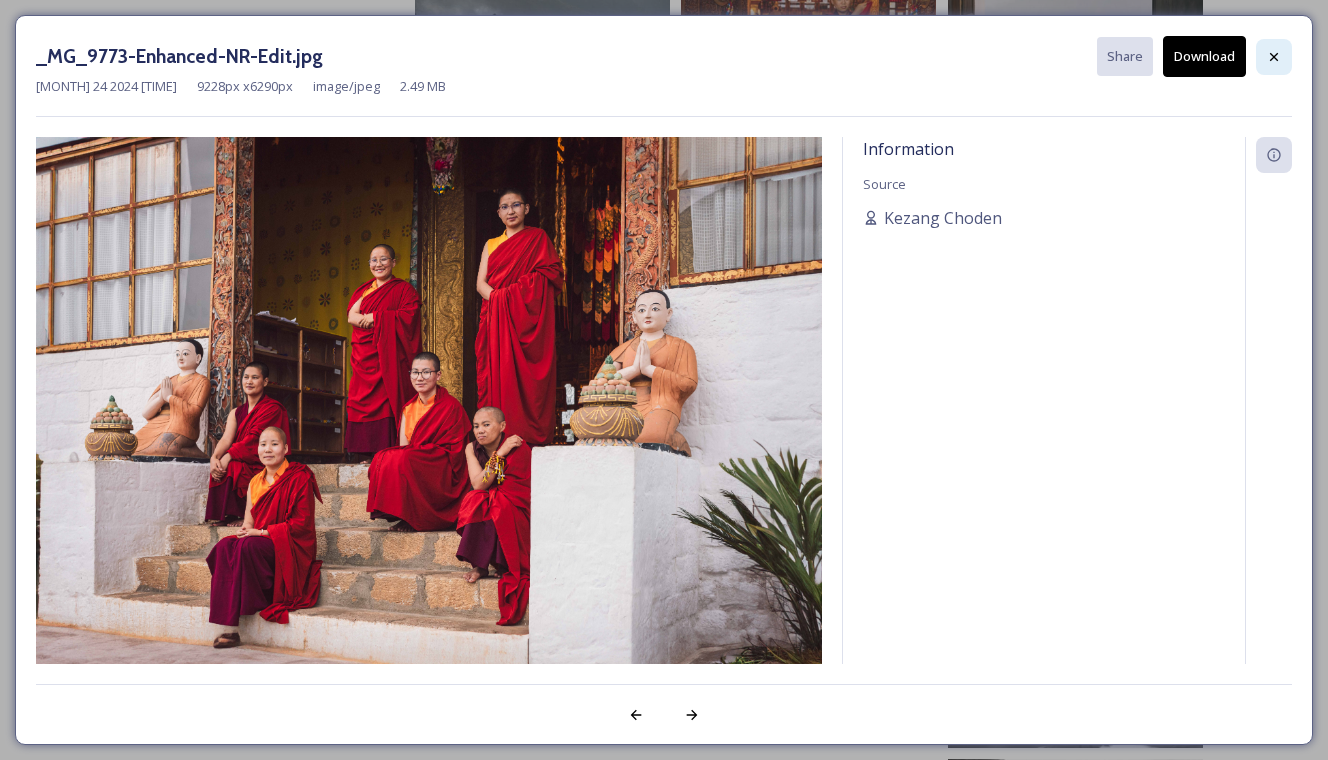 click 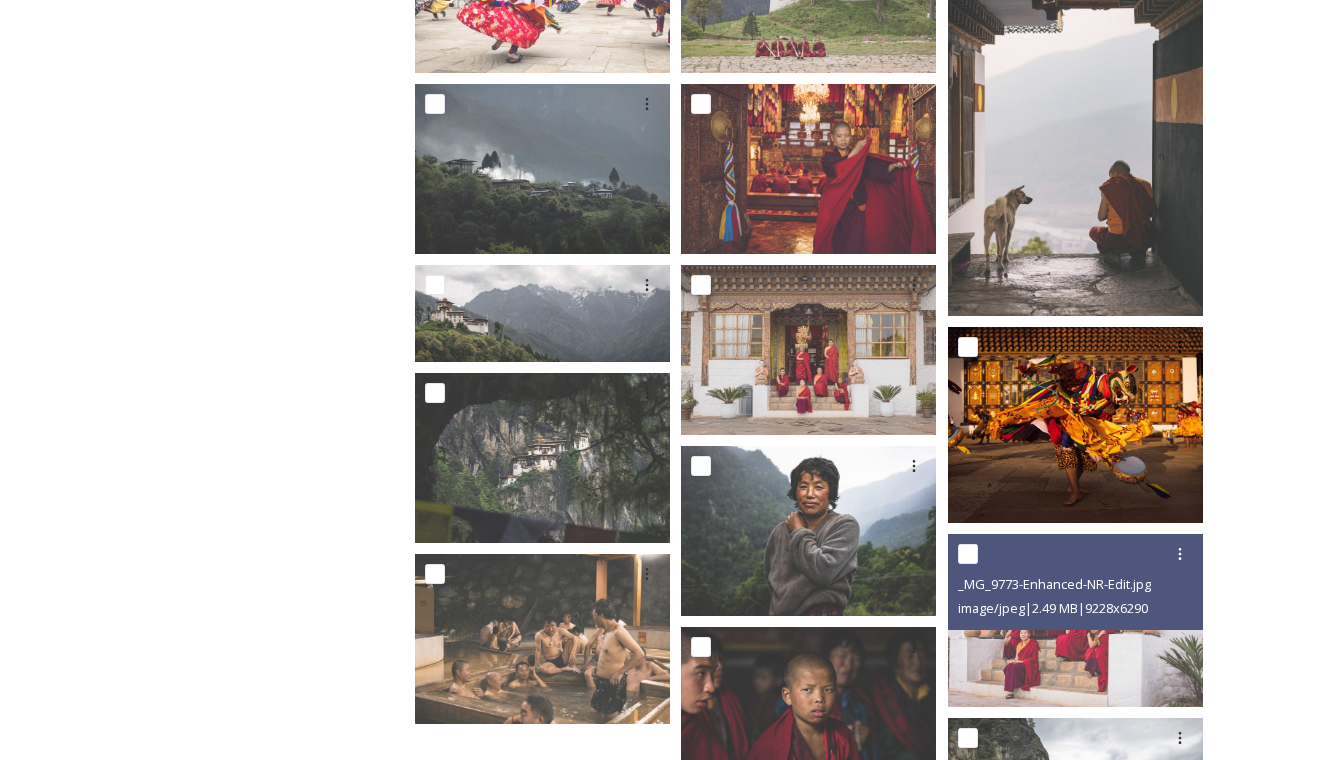 scroll, scrollTop: 1380, scrollLeft: 0, axis: vertical 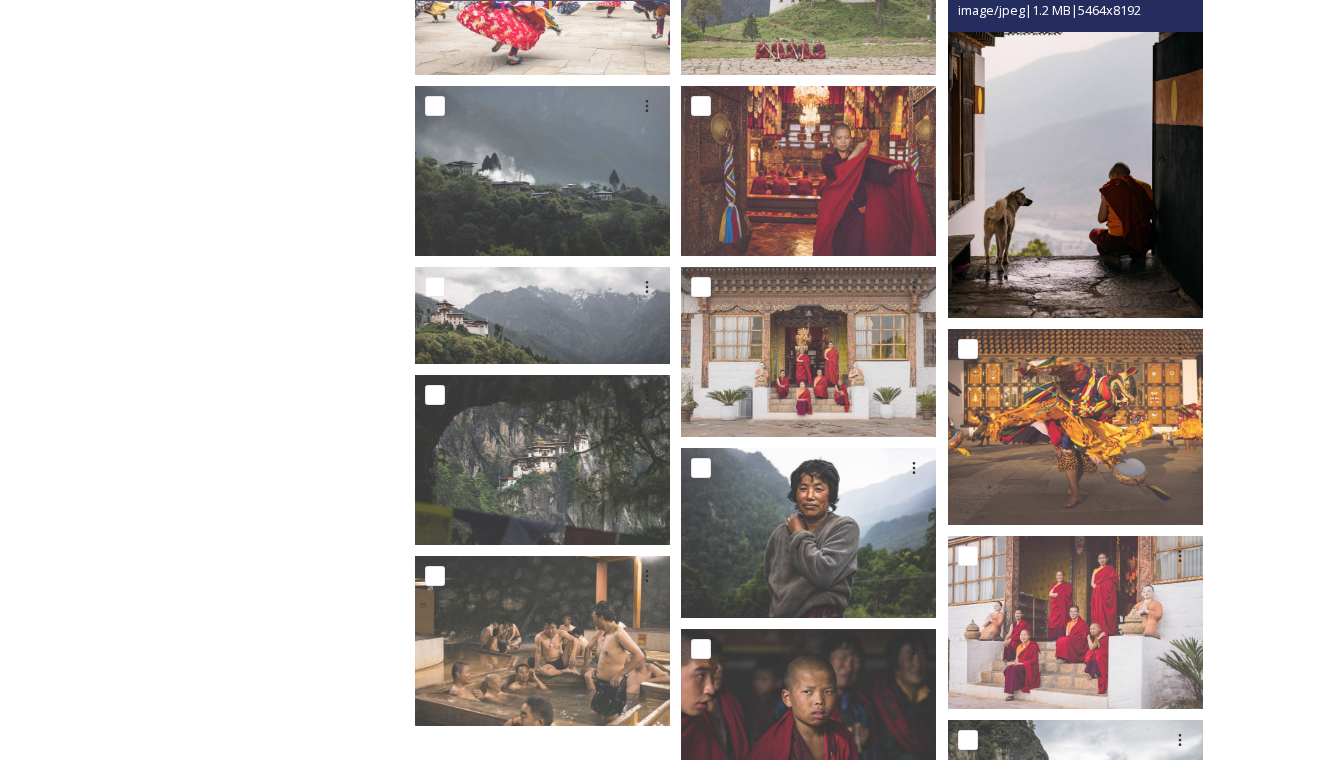 click at bounding box center [1075, 127] 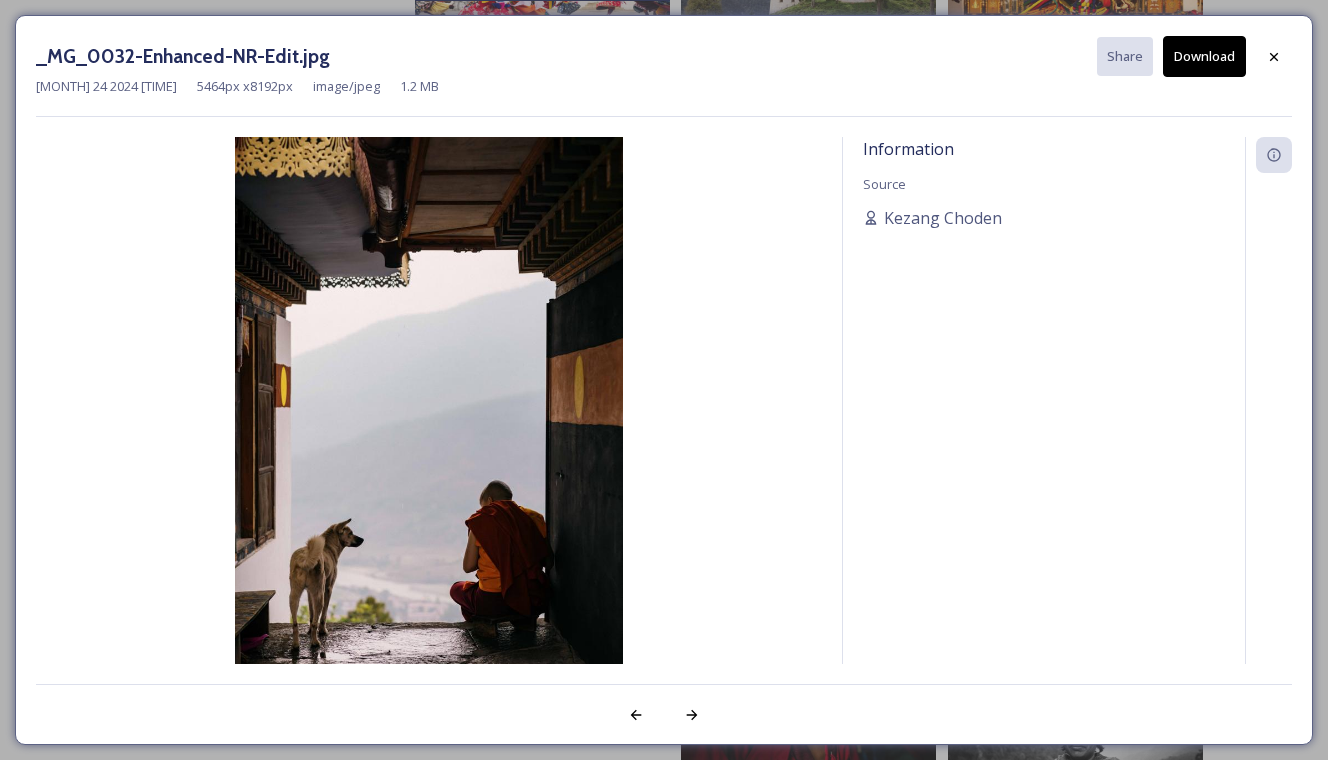 click on "Download" at bounding box center [1204, 56] 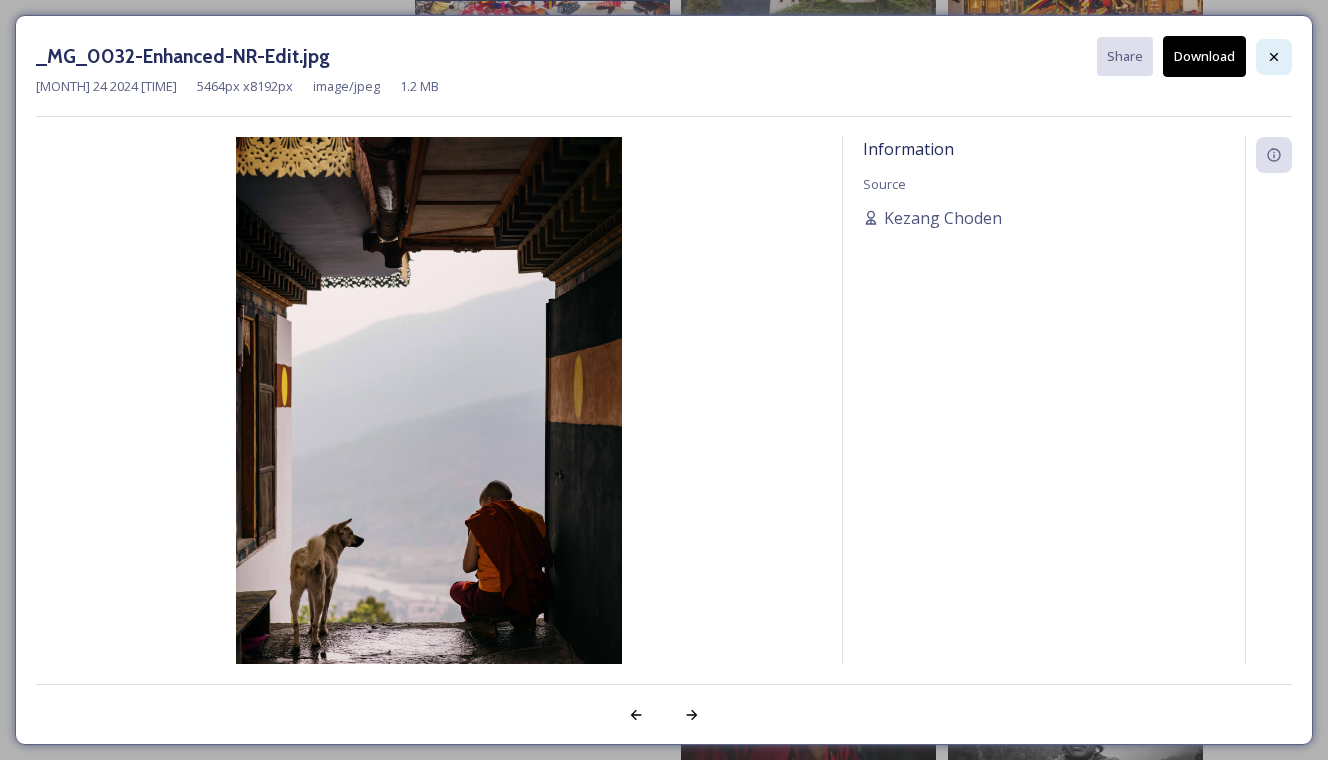 click 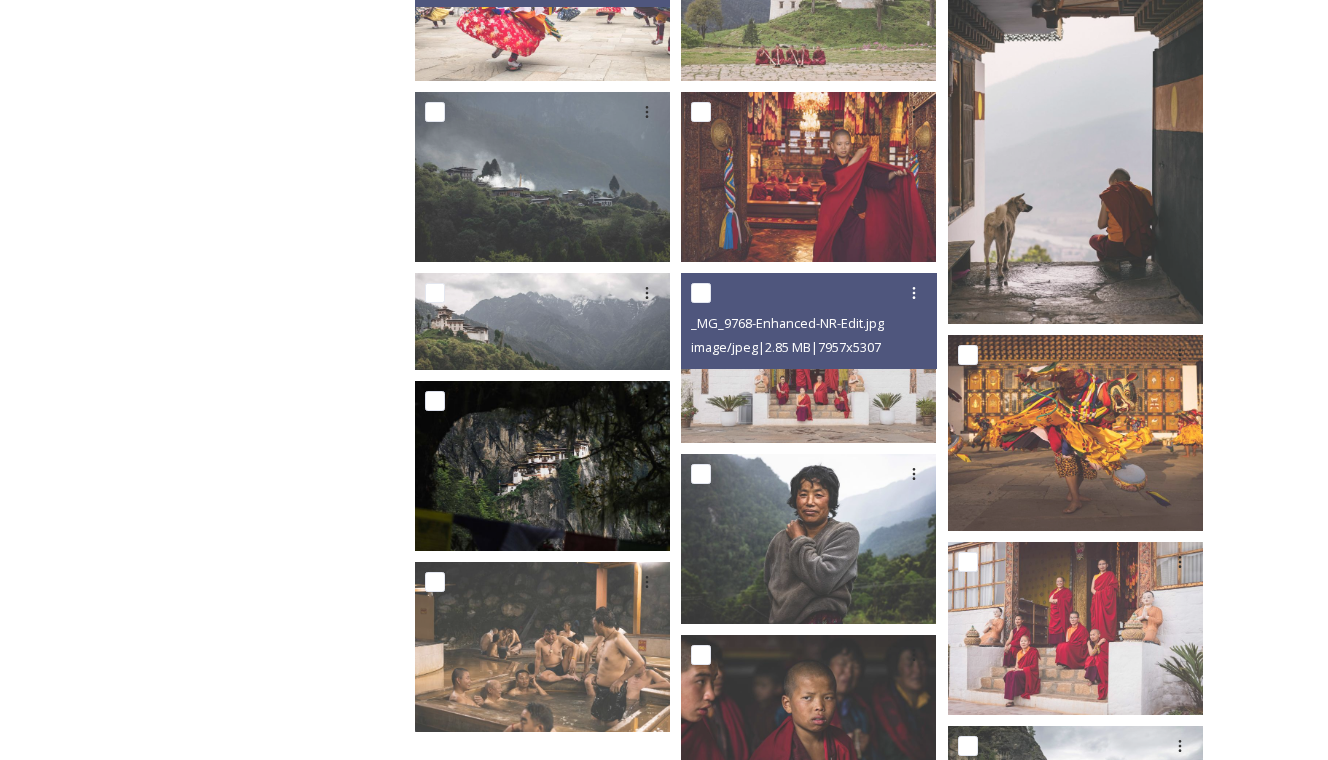 scroll, scrollTop: 1375, scrollLeft: 0, axis: vertical 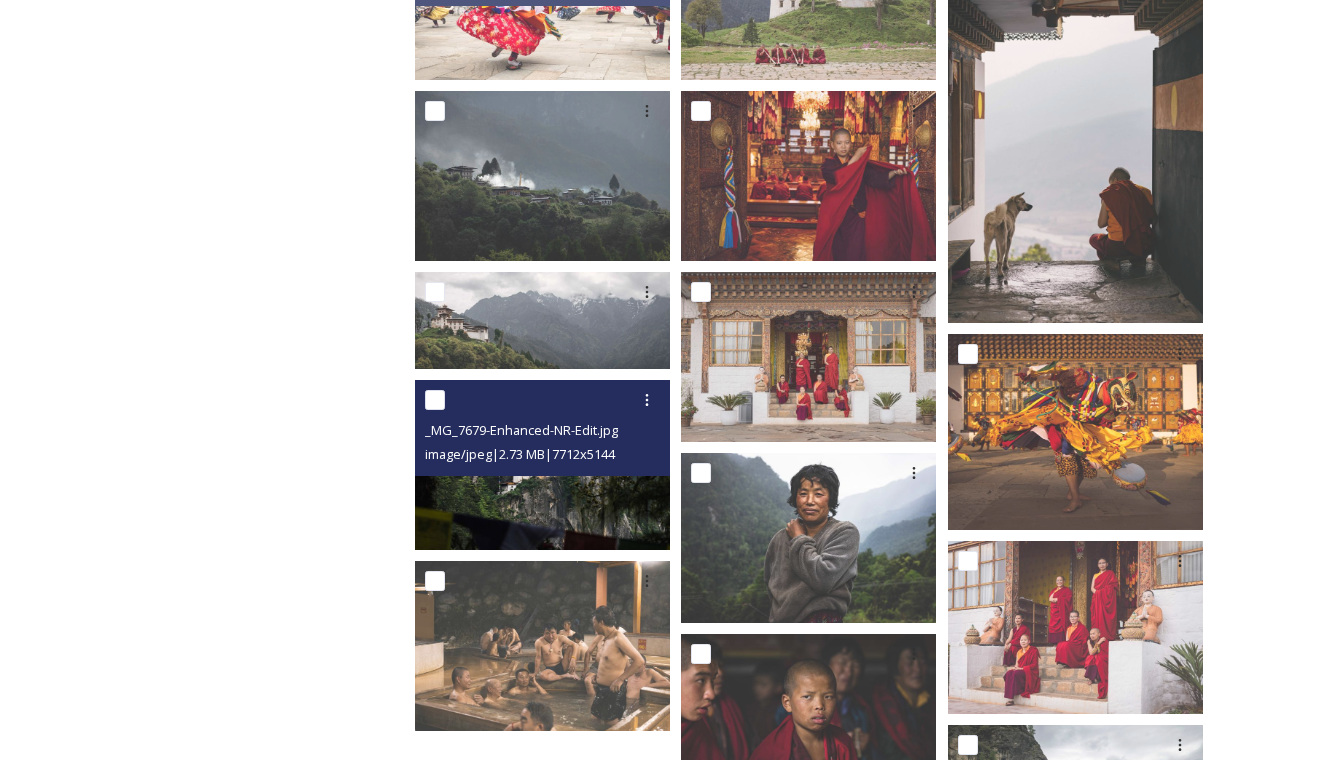 click at bounding box center [542, 465] 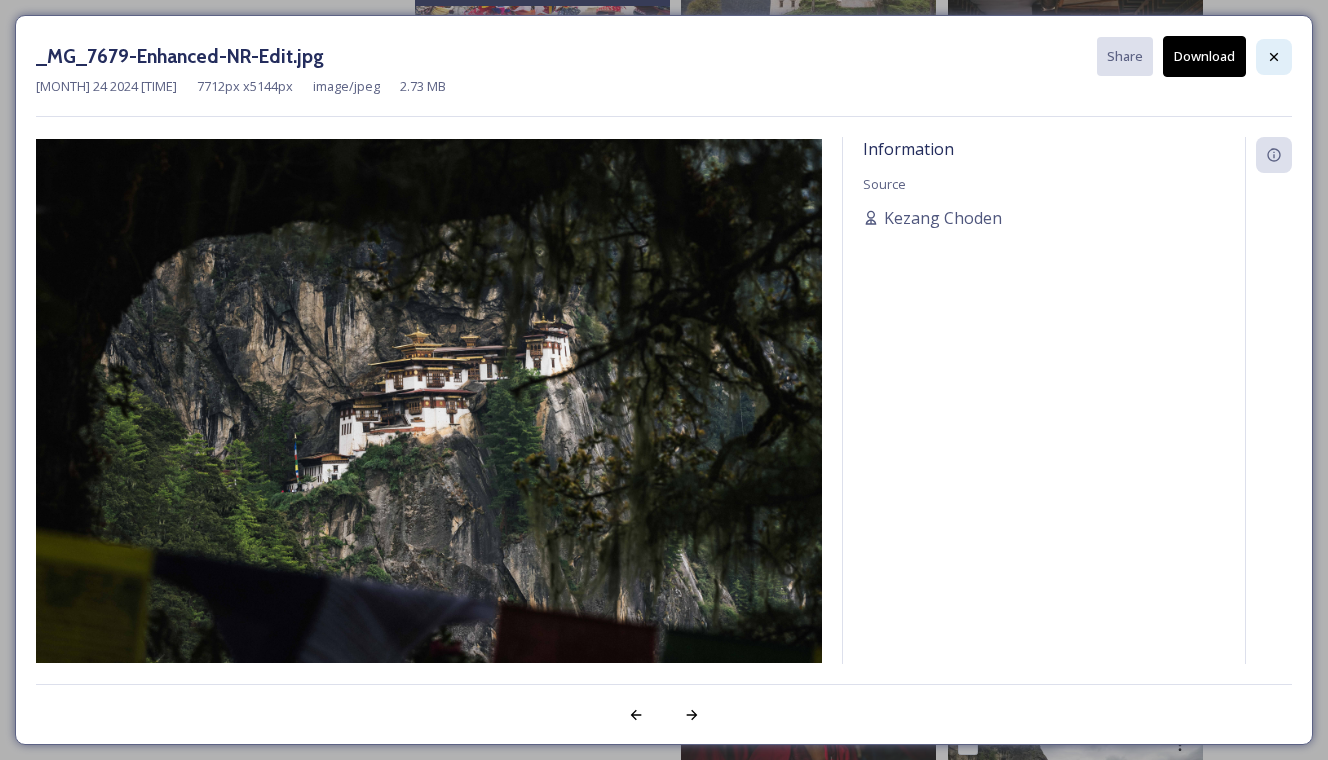 click 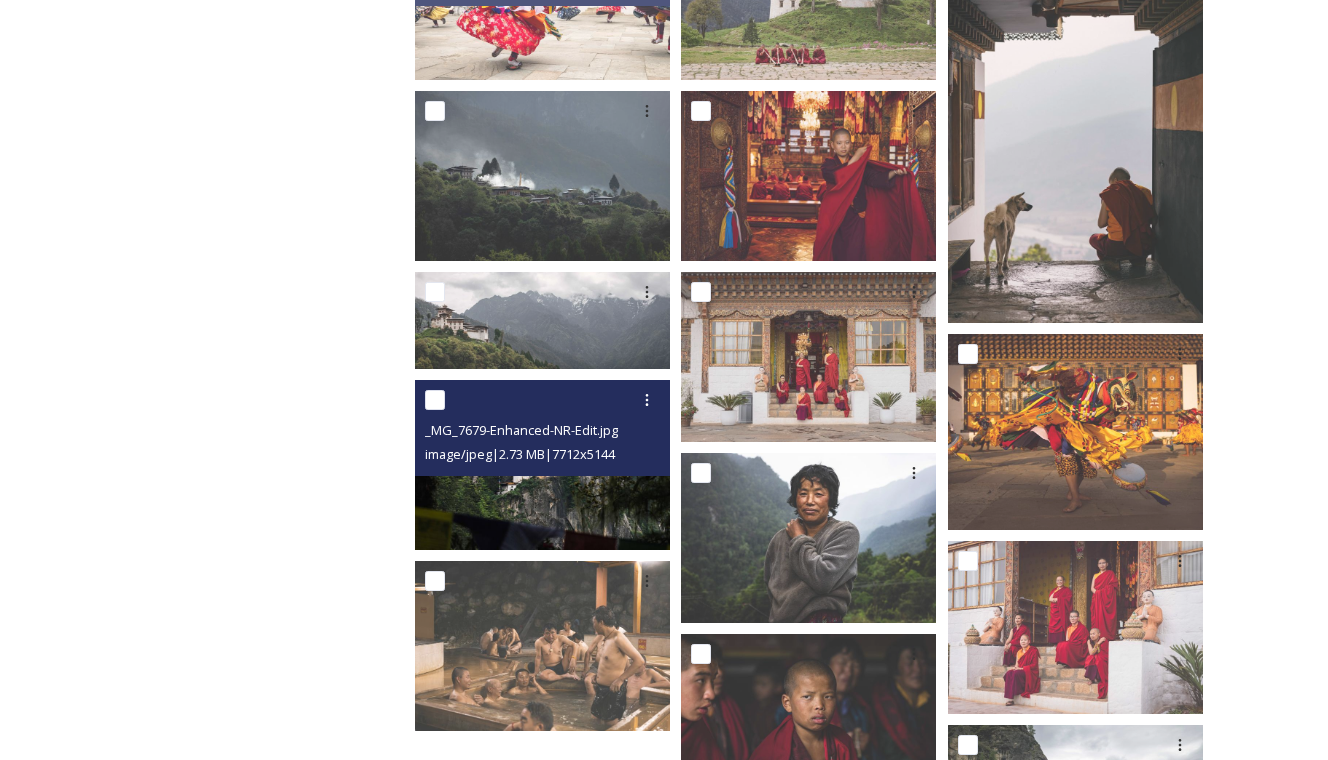 click at bounding box center (542, 465) 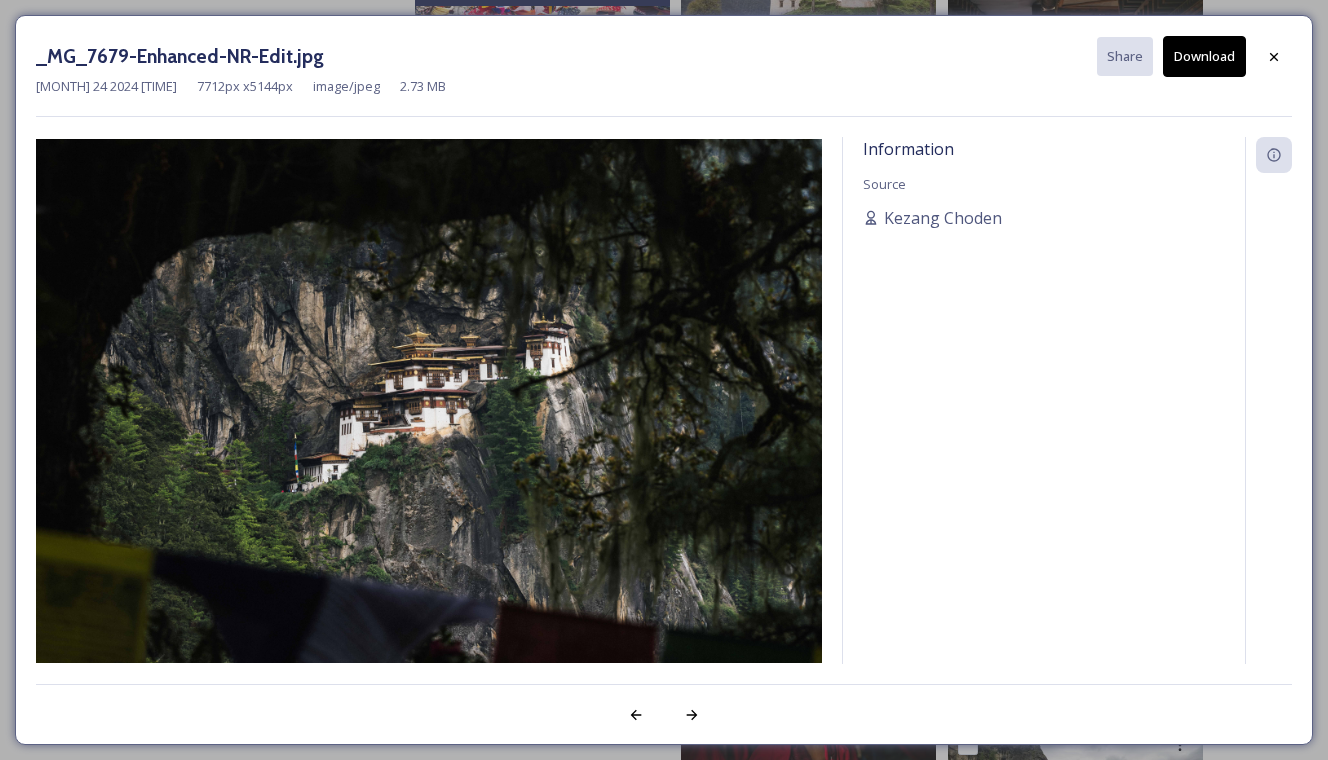 click on "Download" at bounding box center [1204, 56] 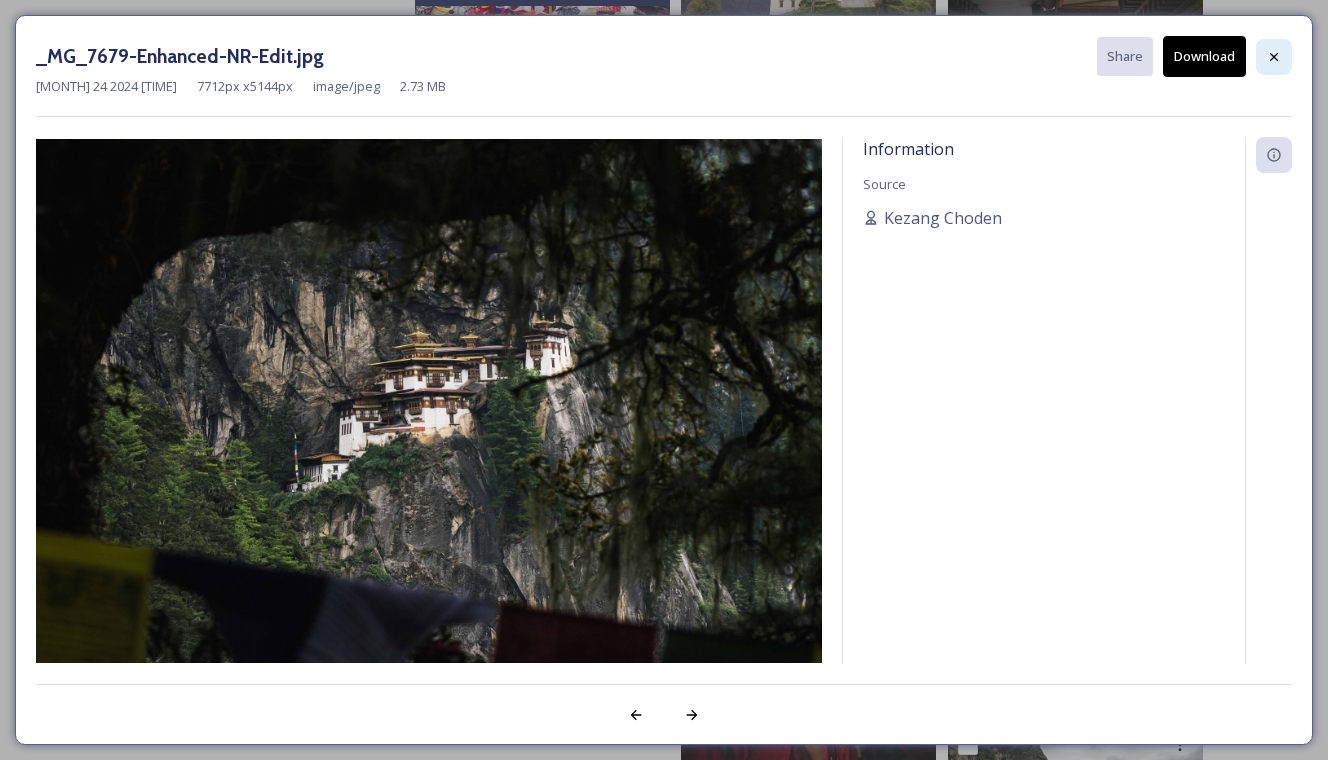 click 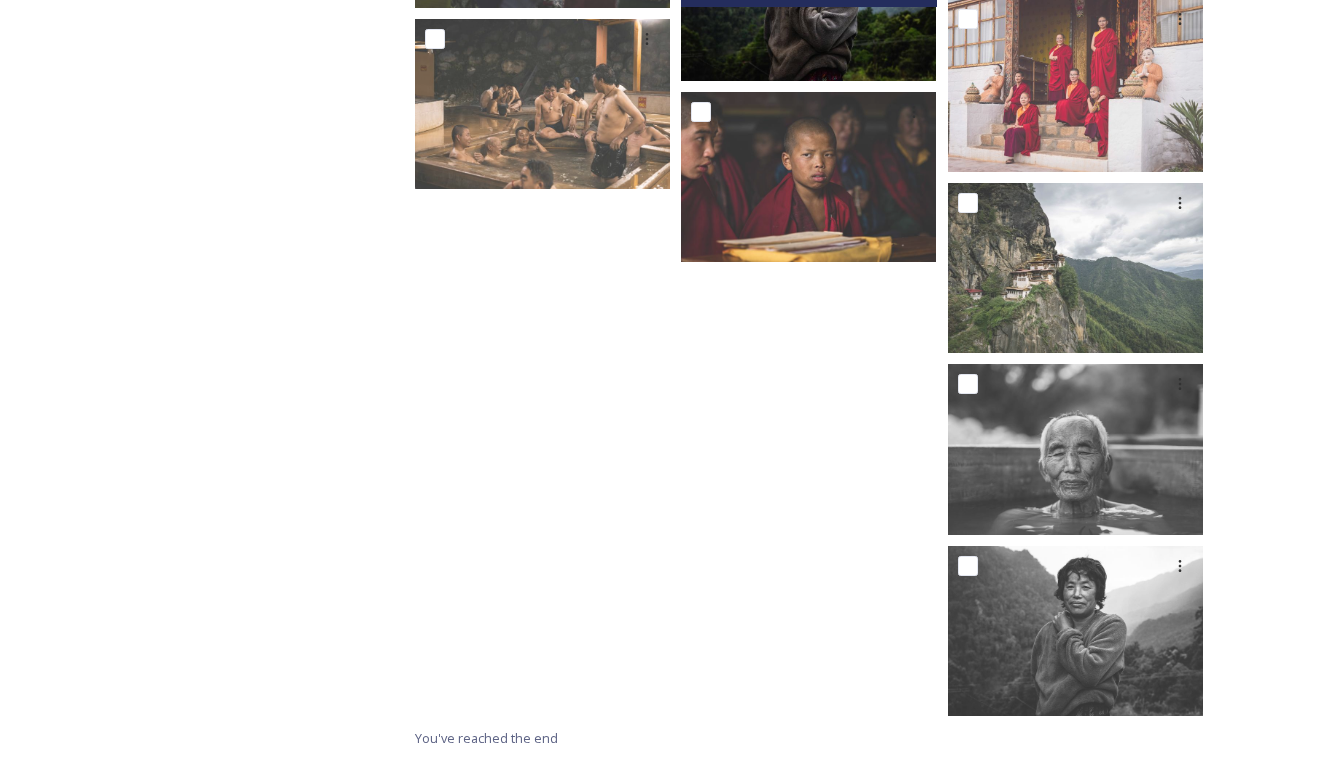 scroll, scrollTop: 1916, scrollLeft: 0, axis: vertical 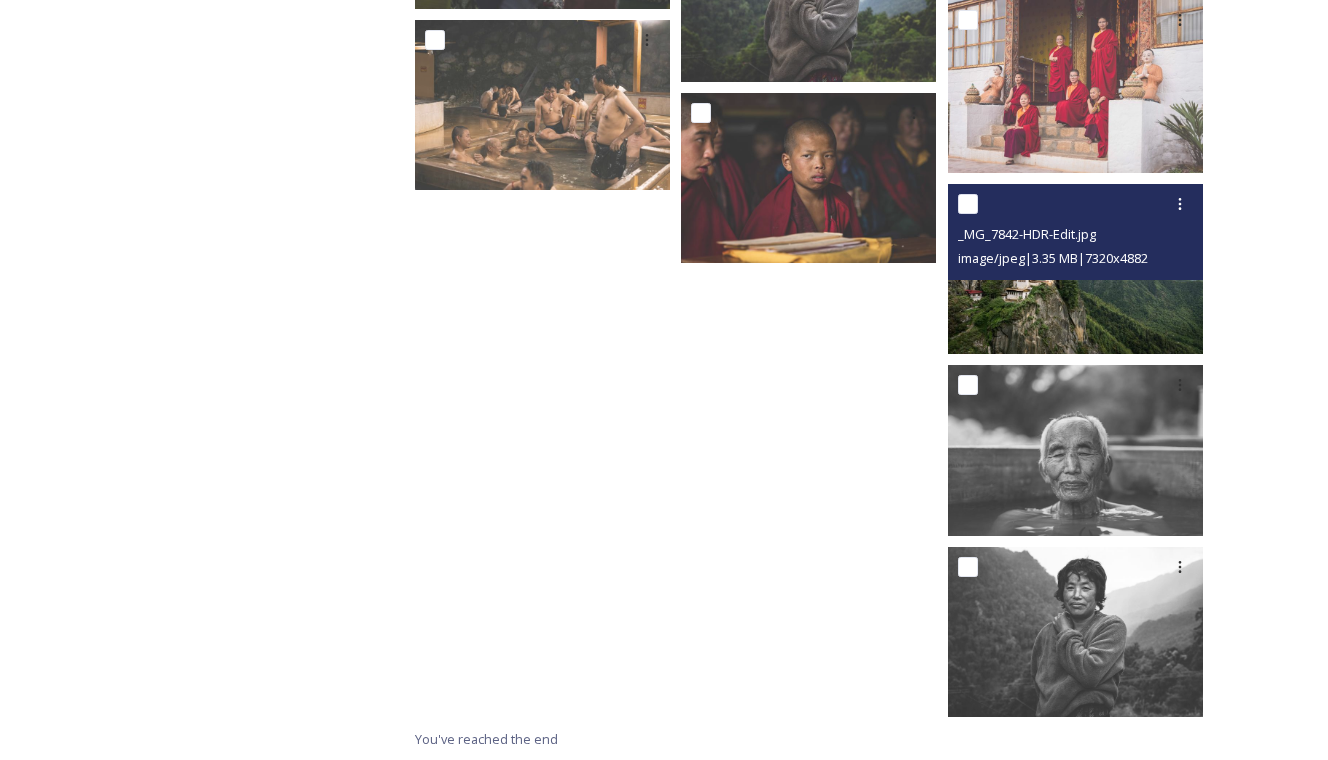 click at bounding box center [1075, 269] 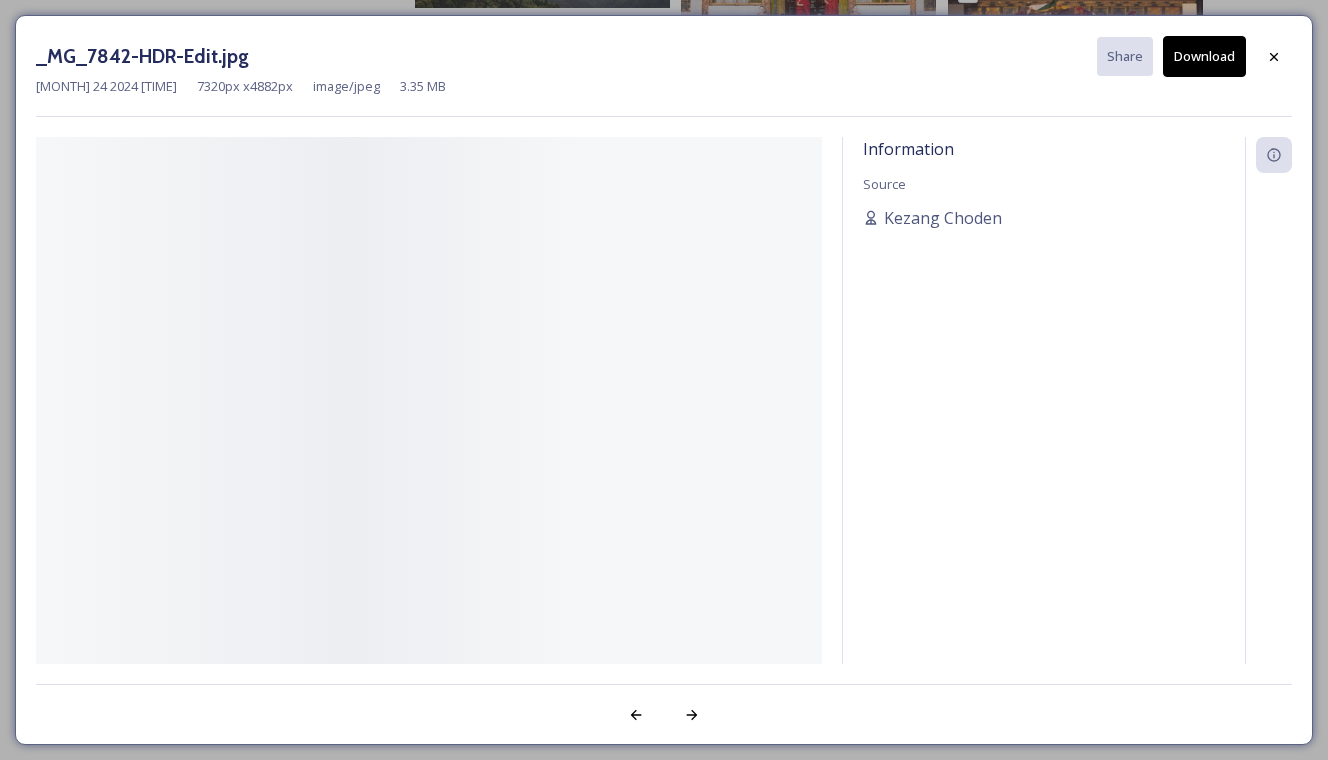 scroll, scrollTop: 1735, scrollLeft: 0, axis: vertical 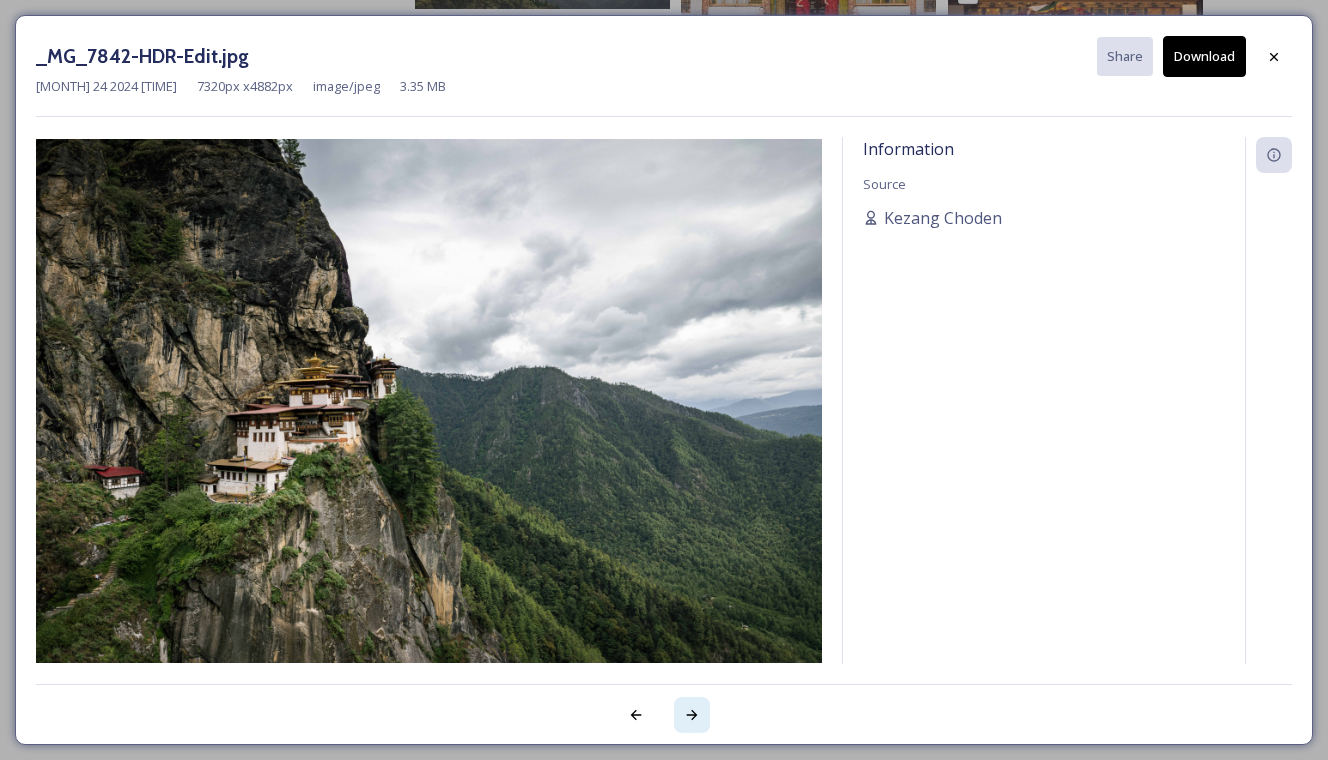 click 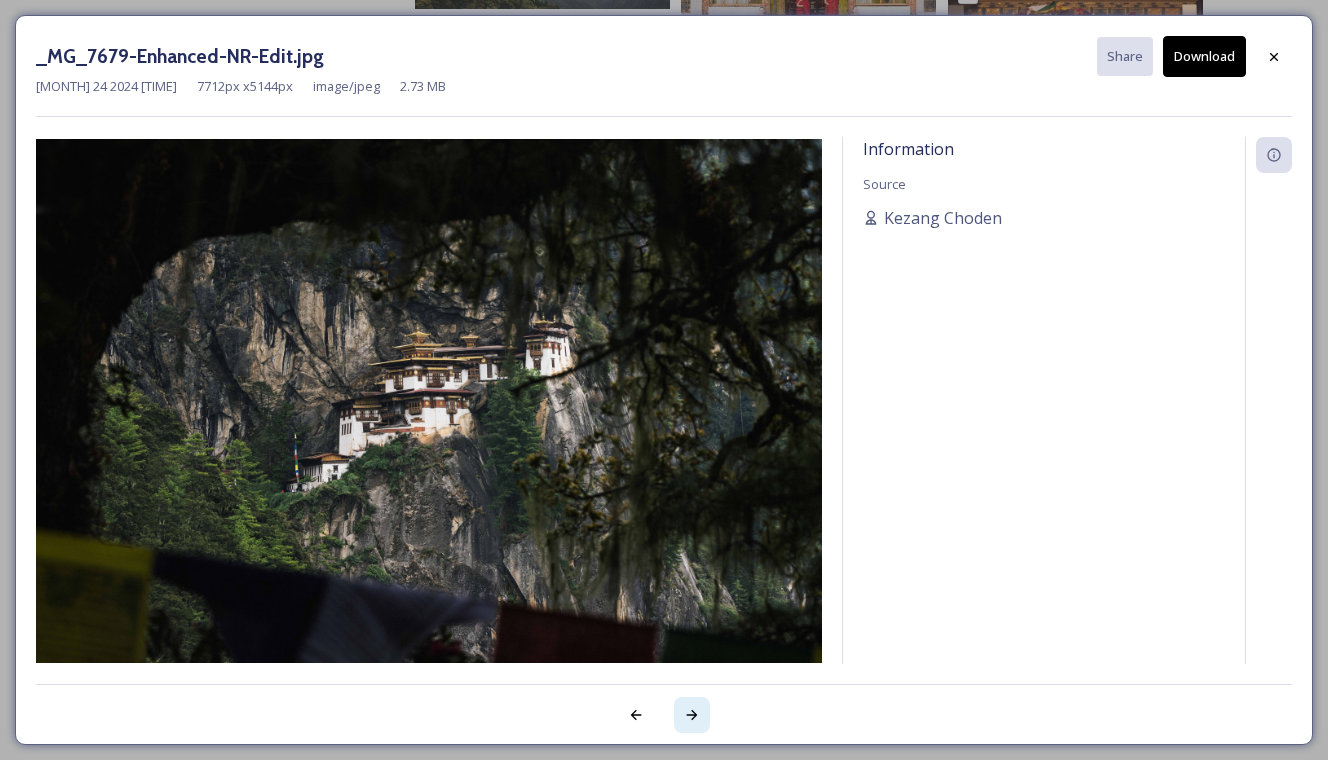 click 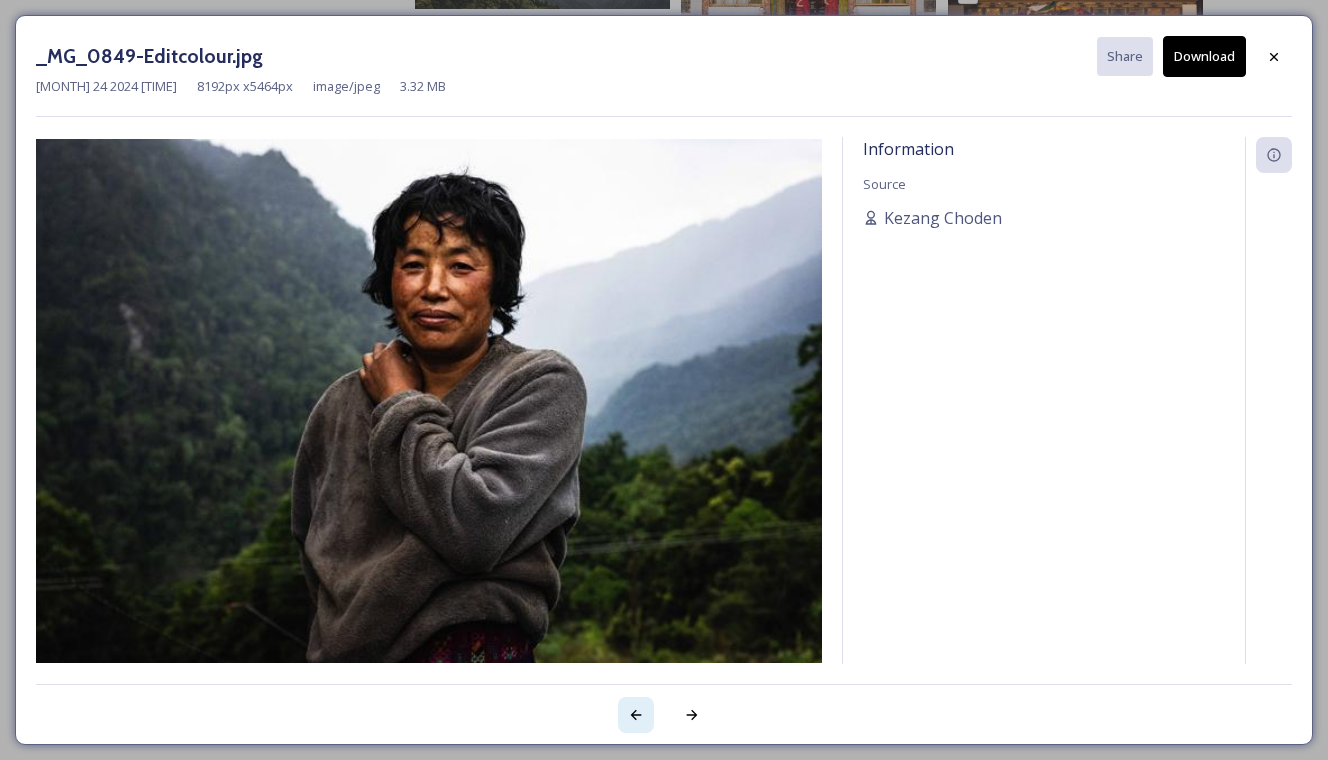 click at bounding box center (636, 715) 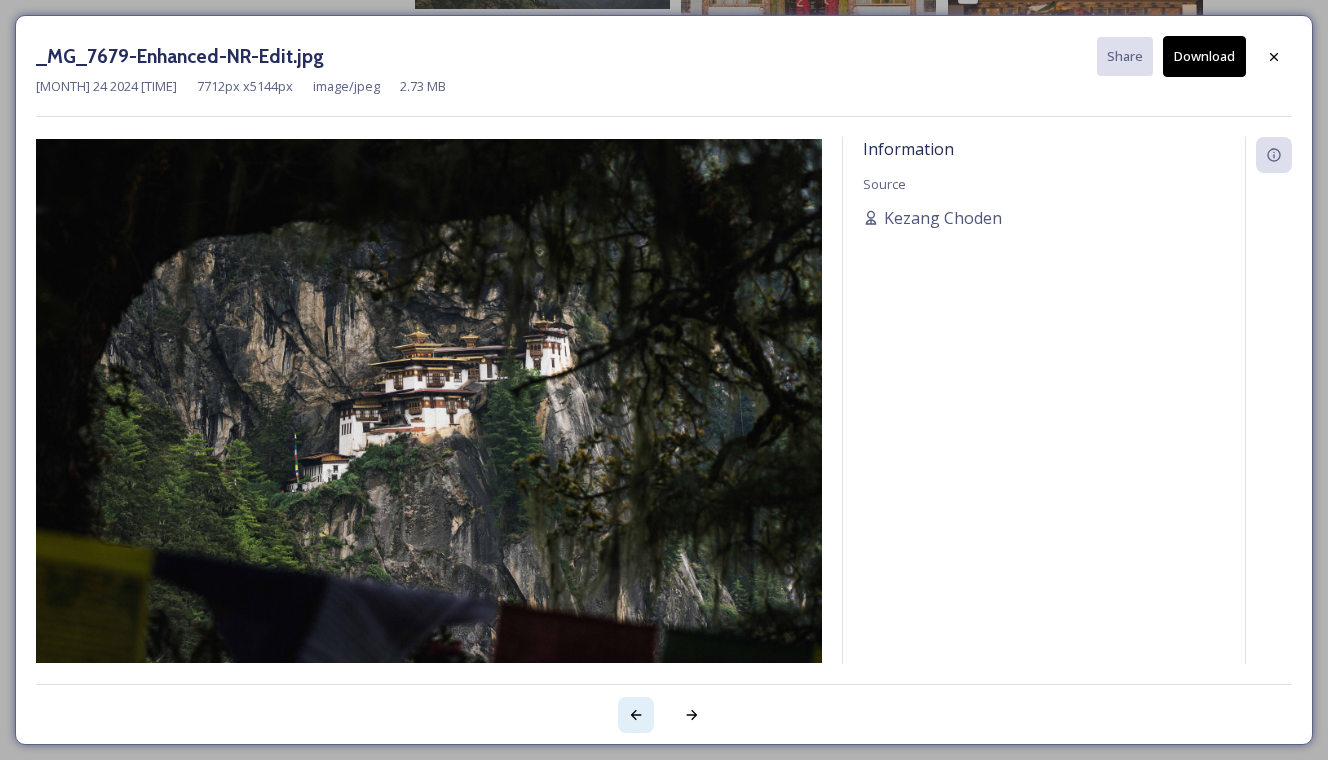click at bounding box center (636, 715) 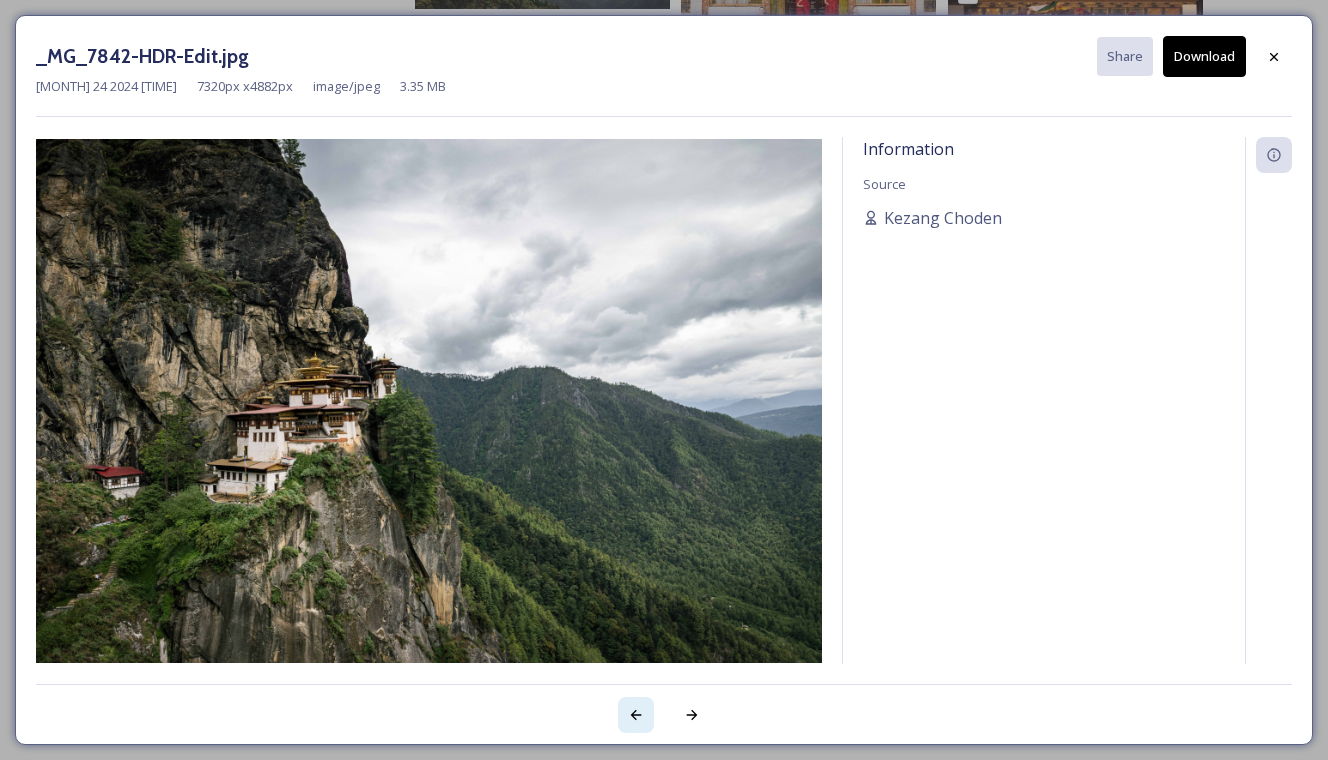 click at bounding box center [636, 715] 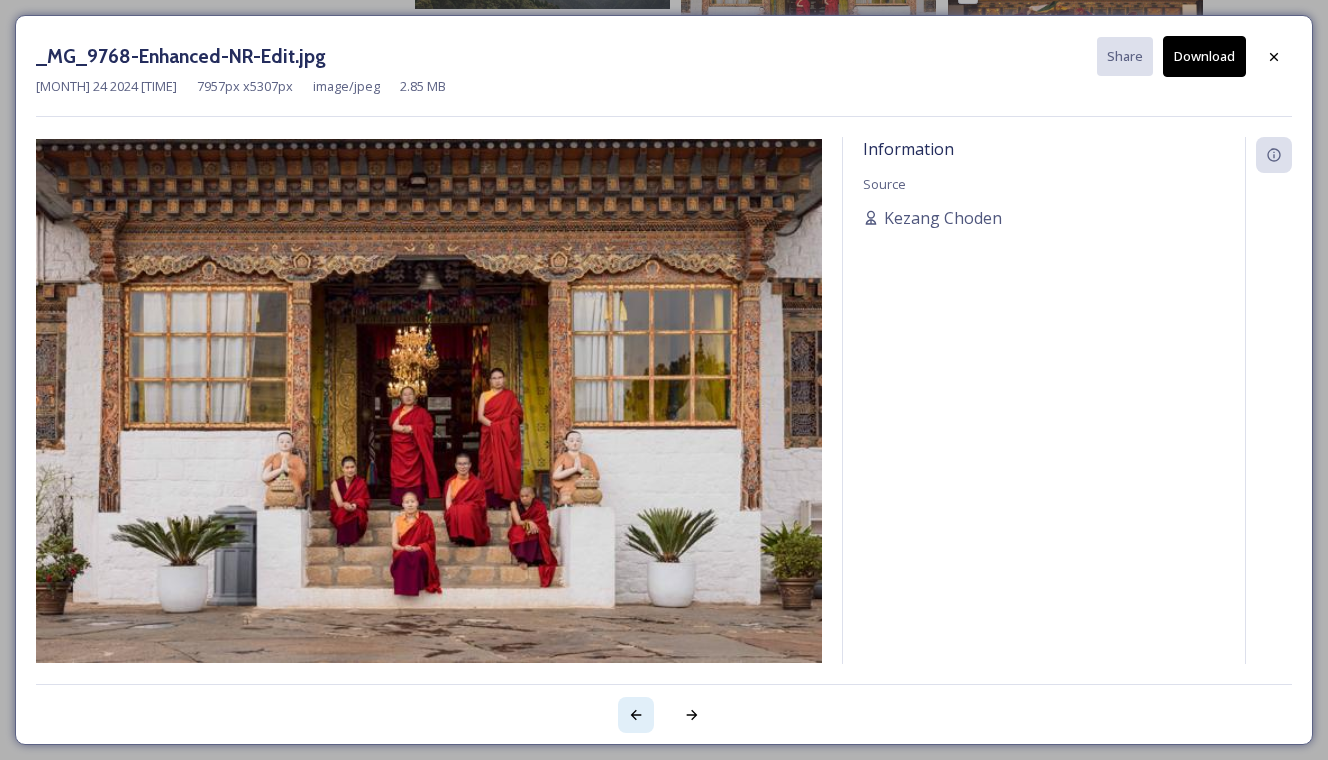click 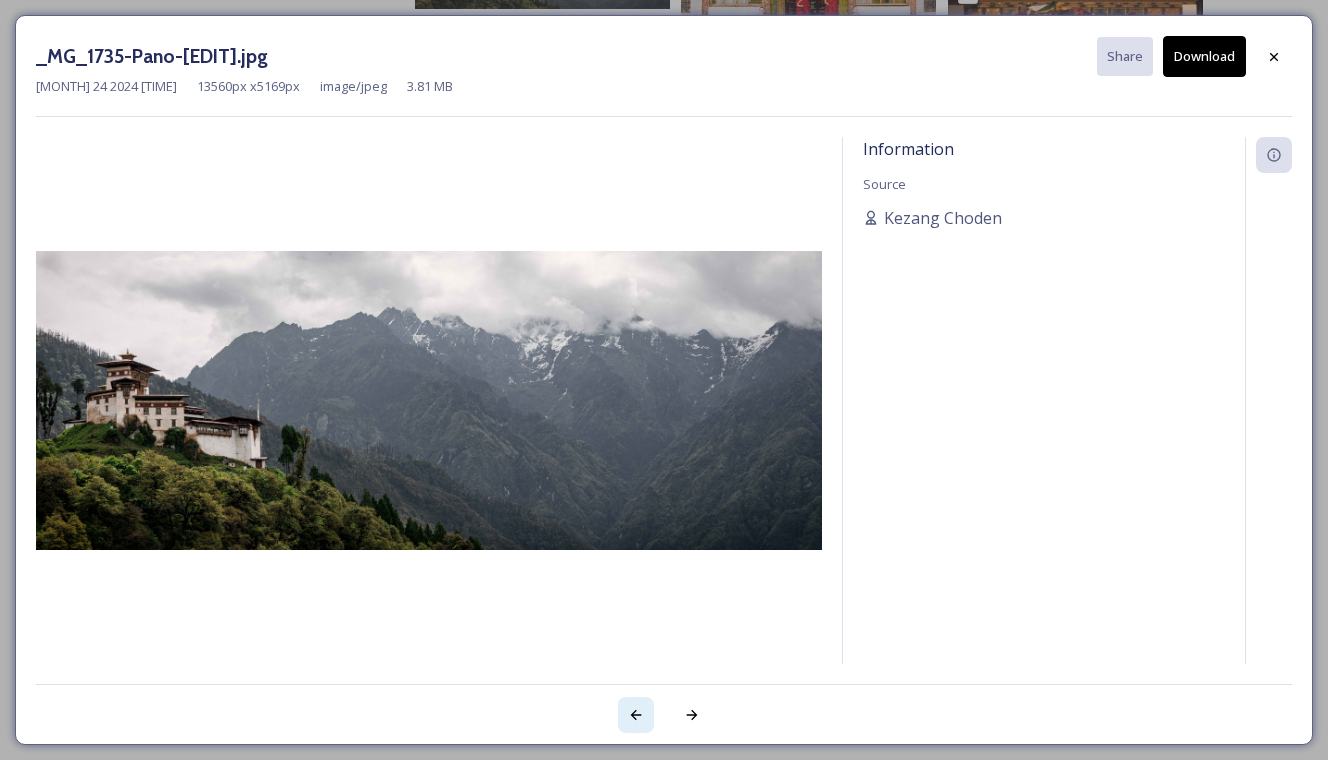 click 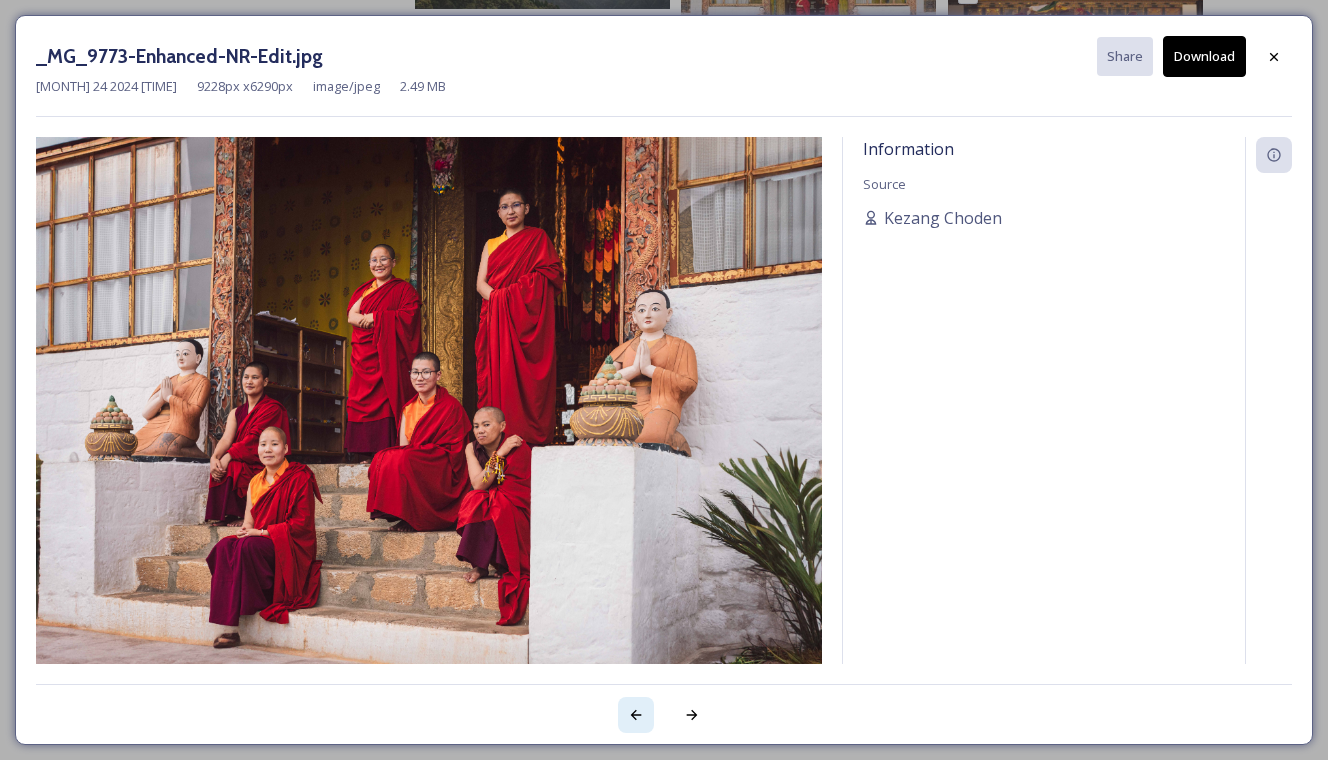 click 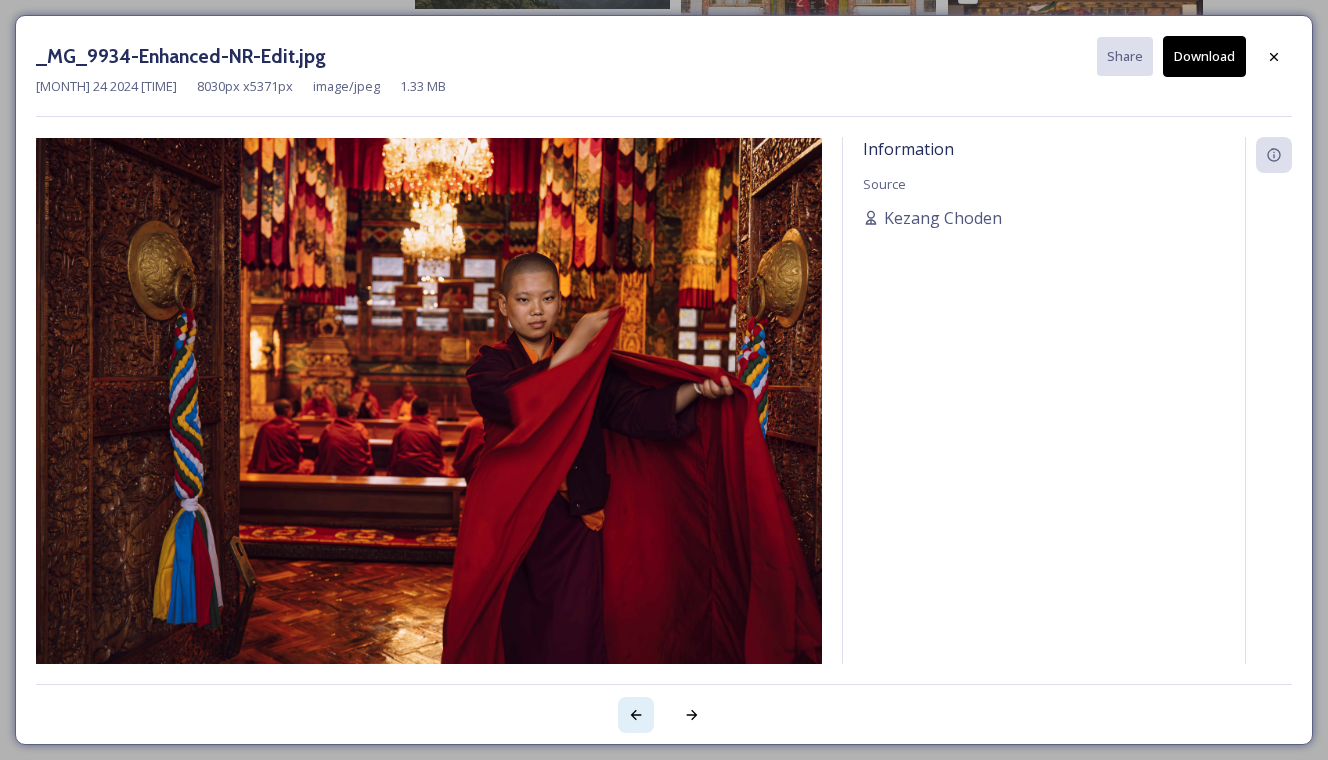 click 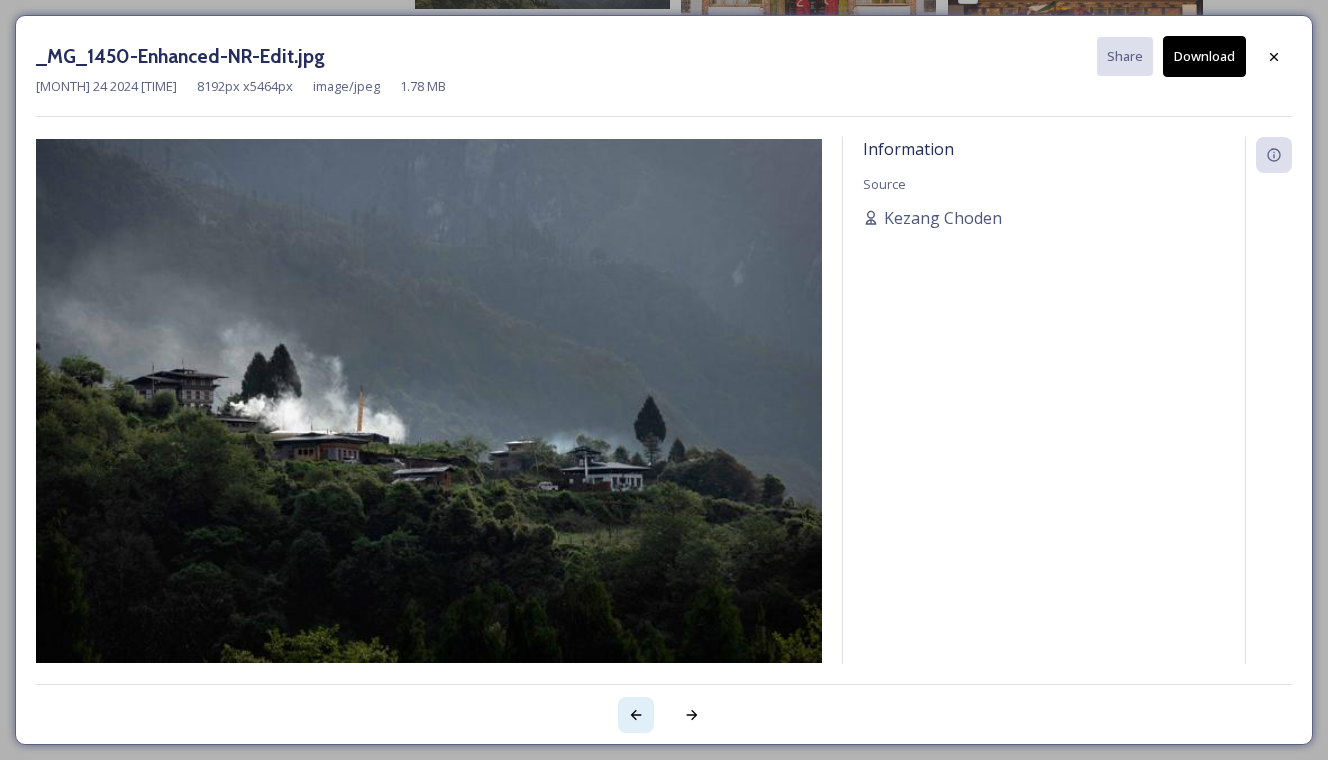 click 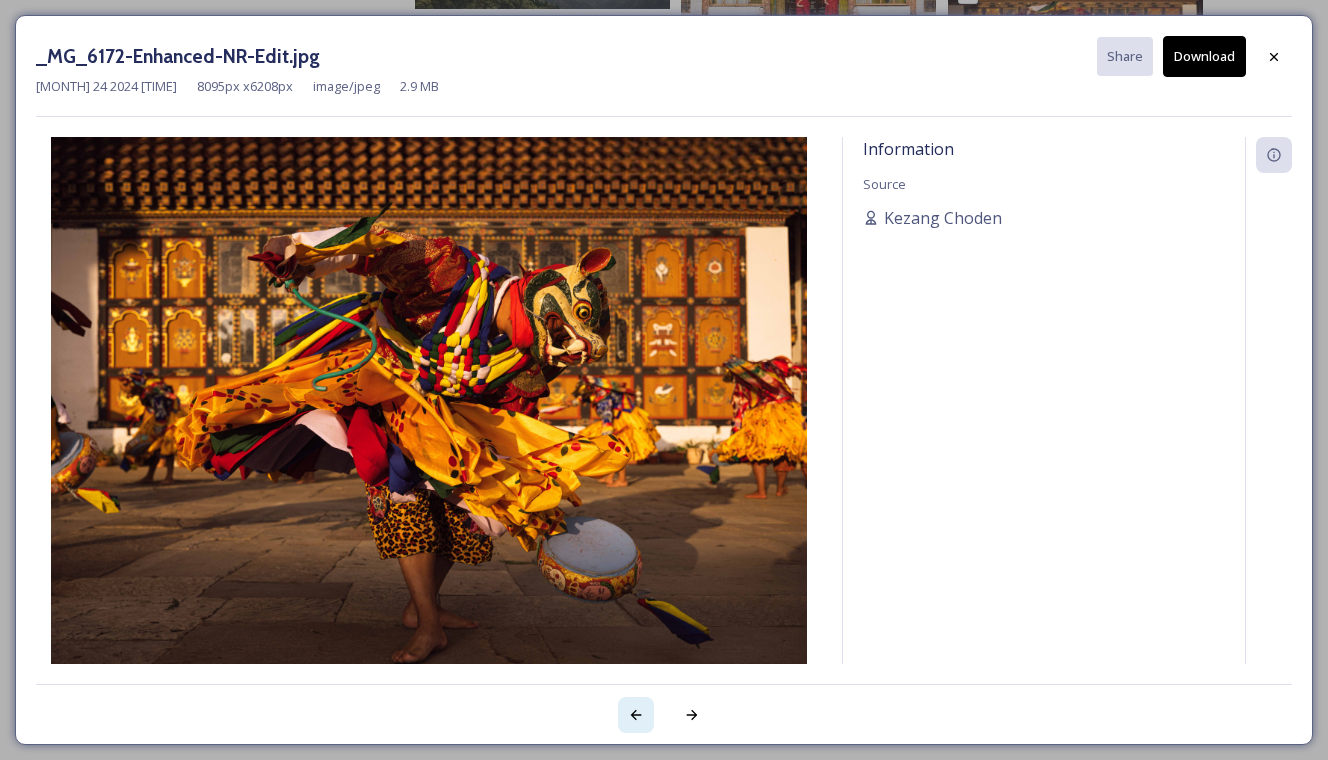 click 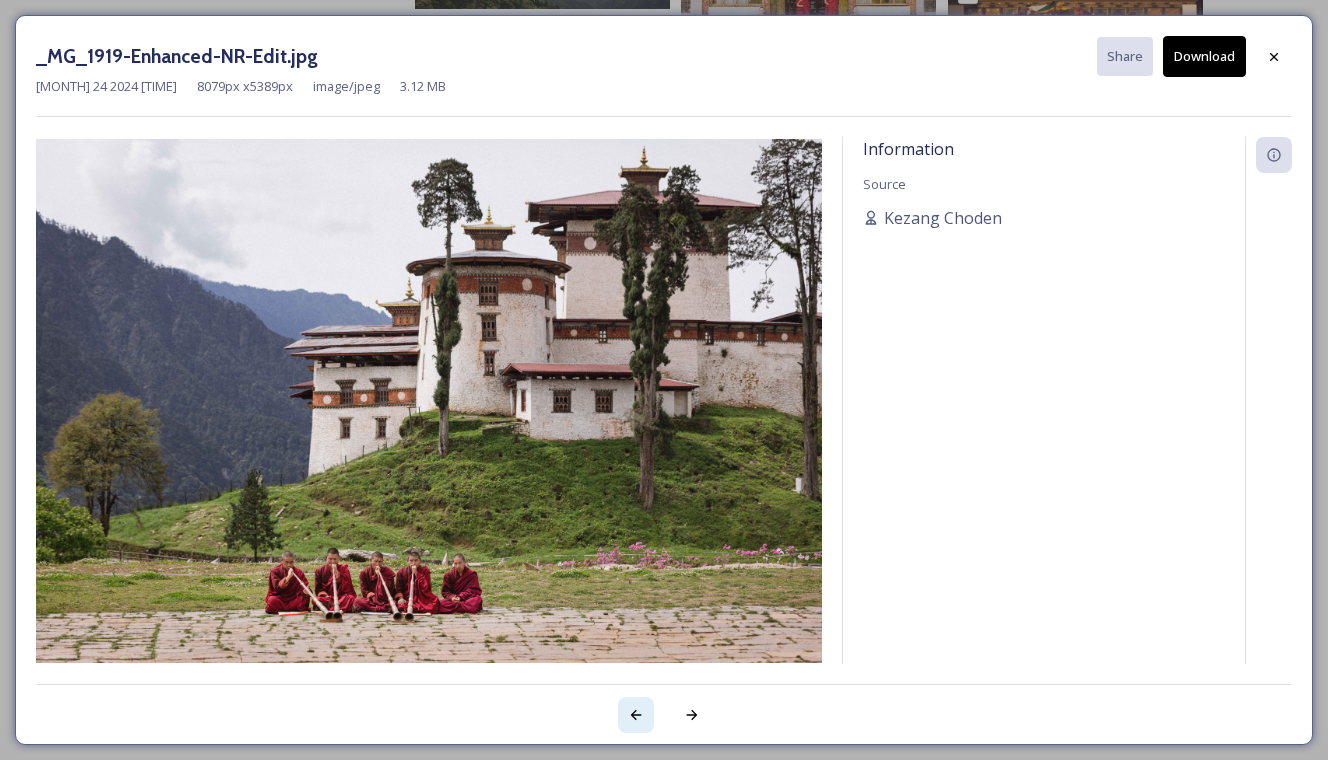 click 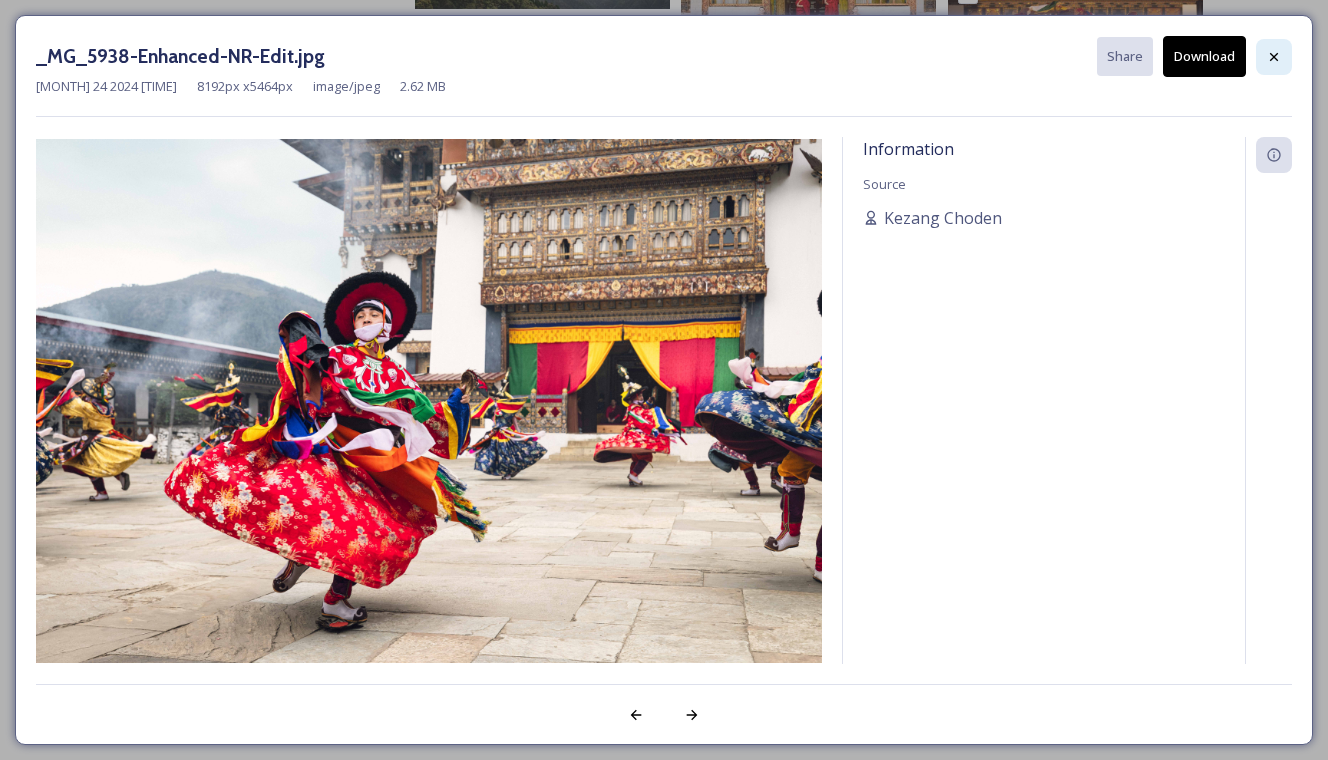click 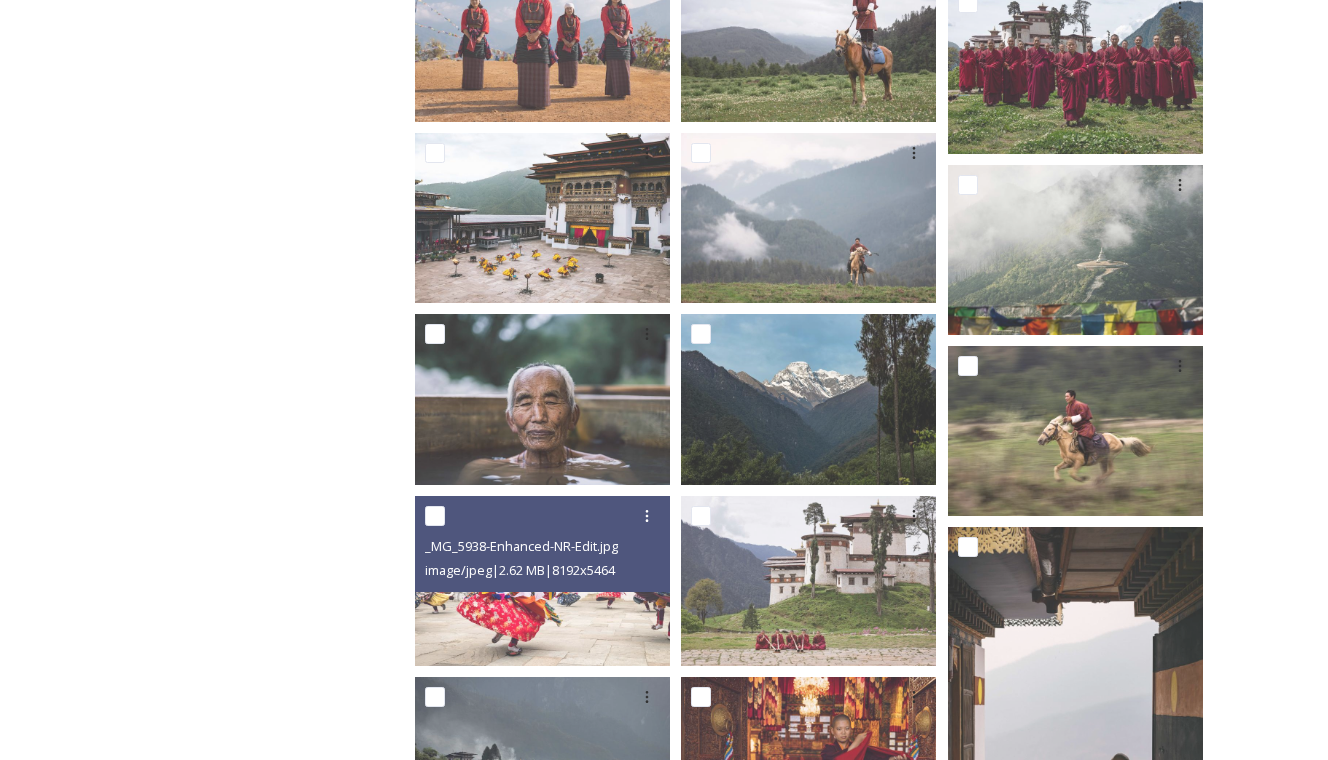 scroll, scrollTop: 787, scrollLeft: 0, axis: vertical 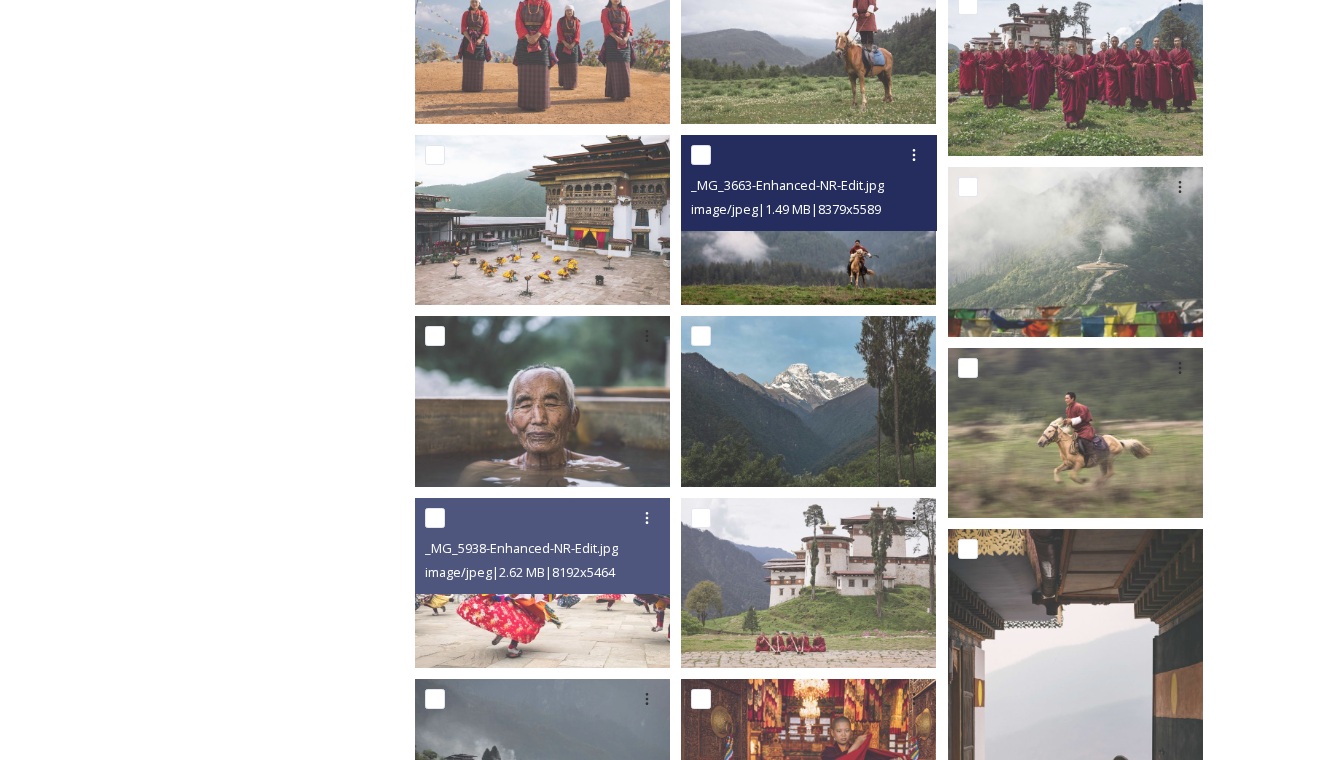 click at bounding box center [808, 220] 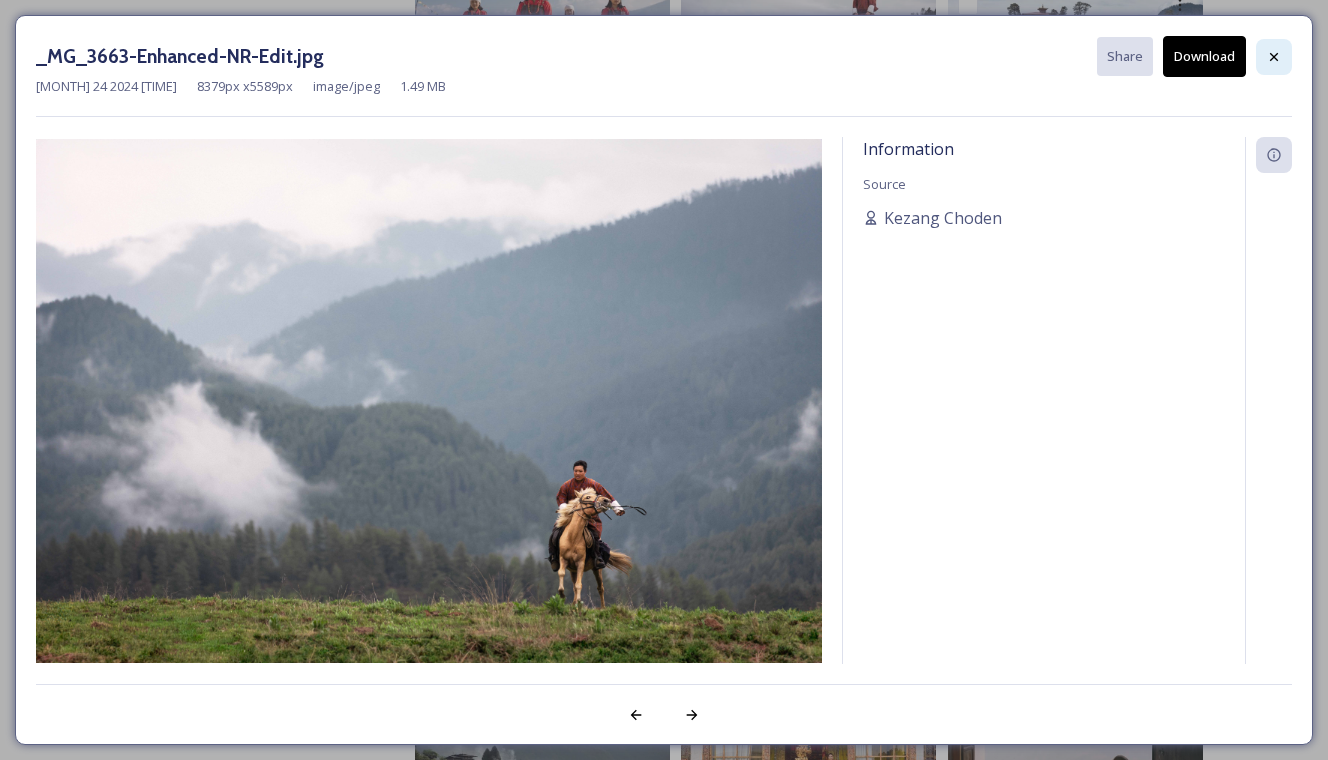 click 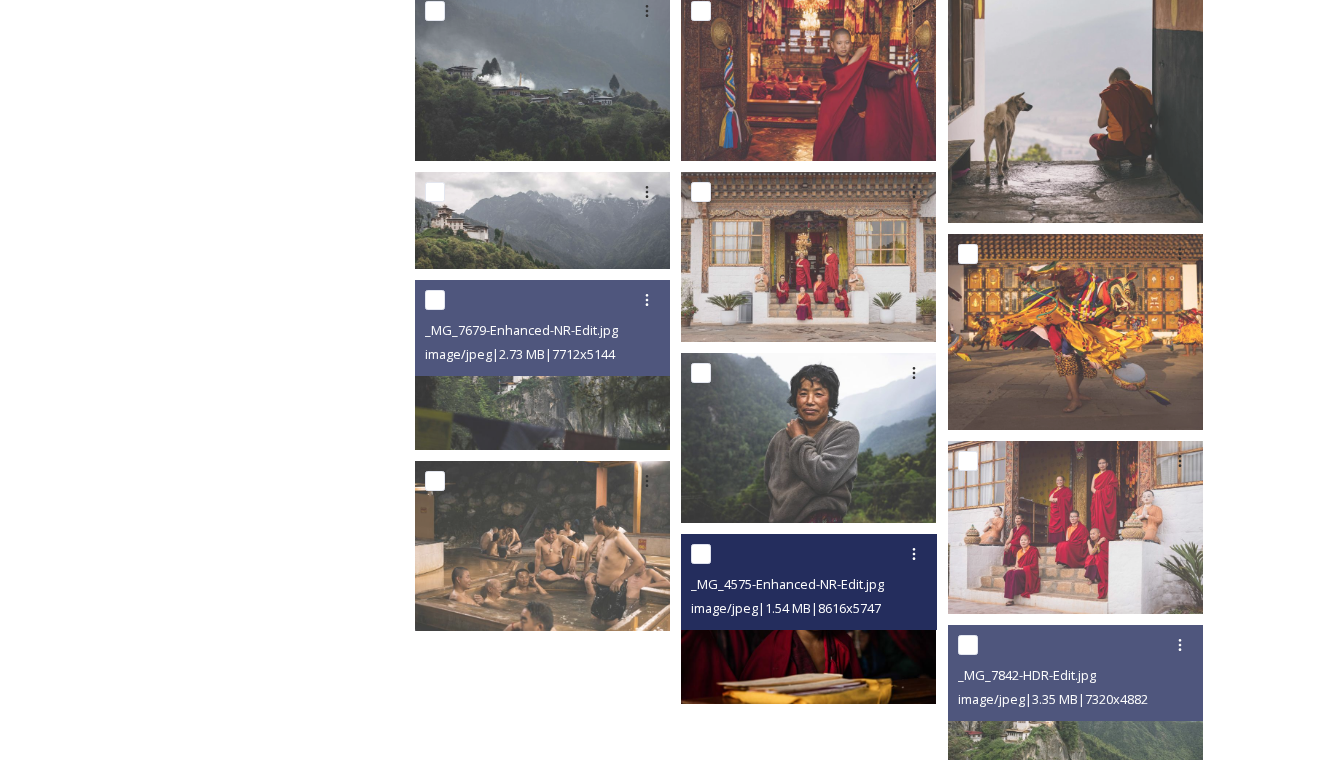 scroll, scrollTop: 1455, scrollLeft: 0, axis: vertical 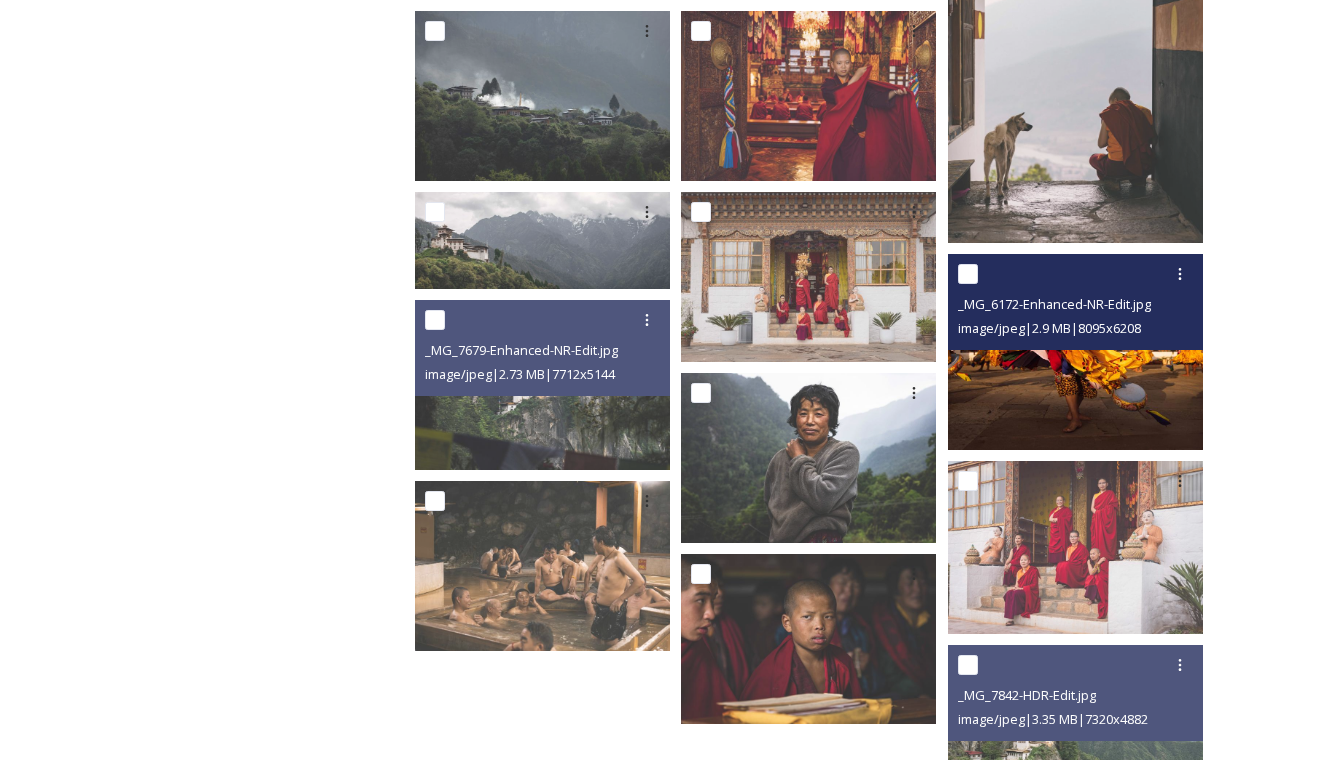 click at bounding box center (1075, 352) 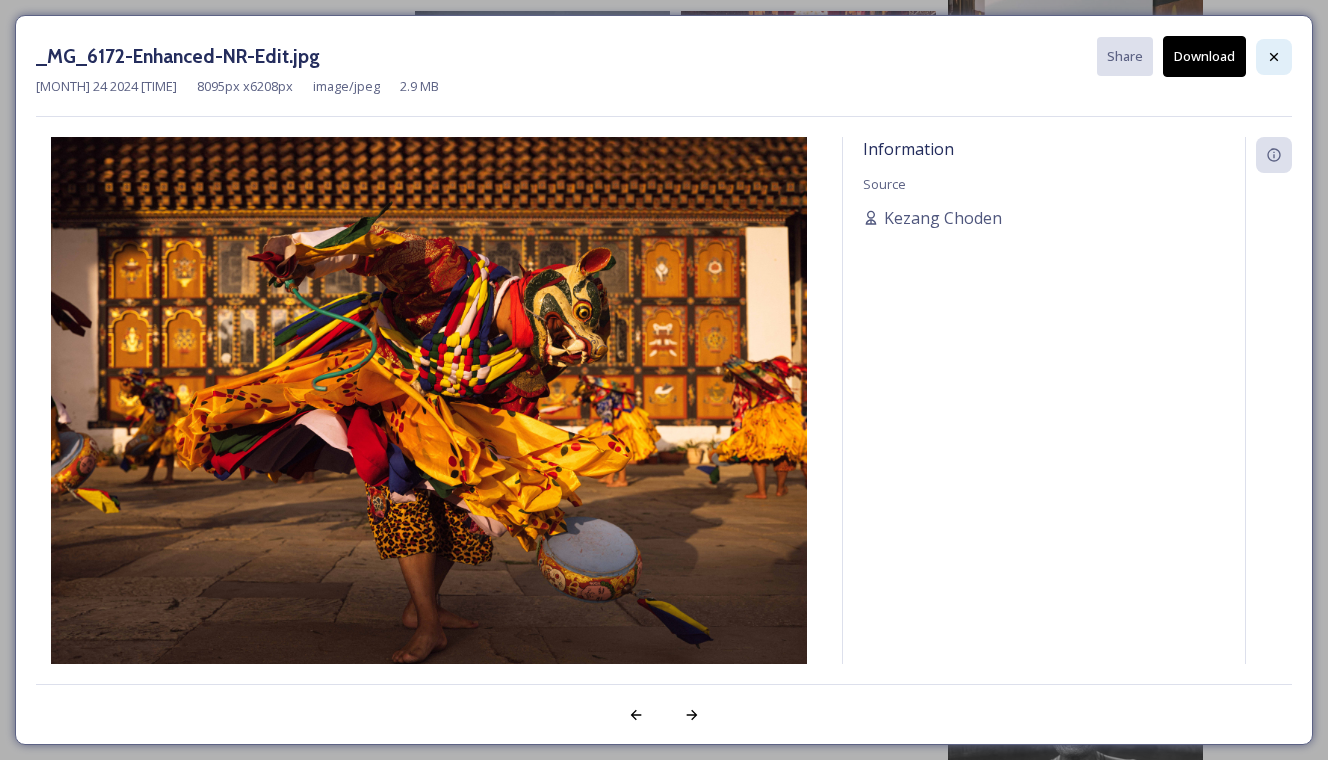click 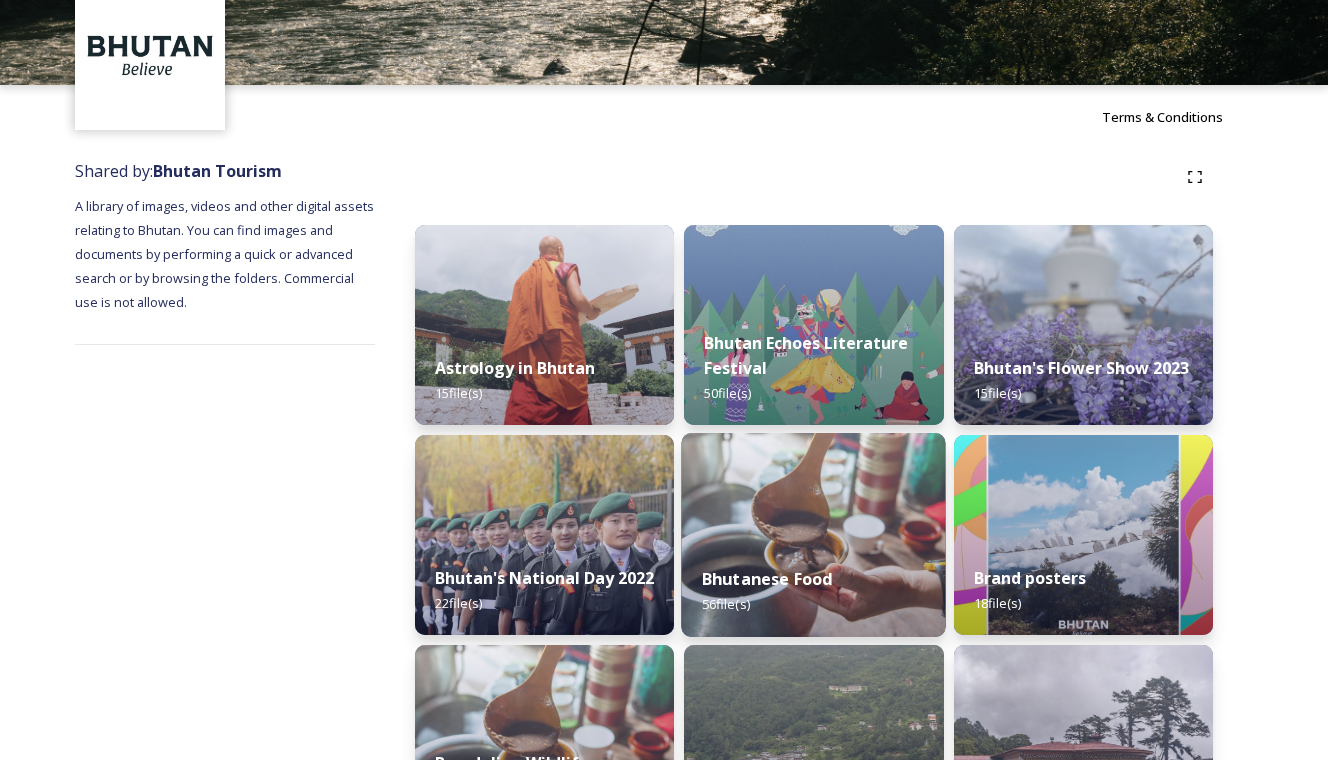 scroll, scrollTop: 103, scrollLeft: 0, axis: vertical 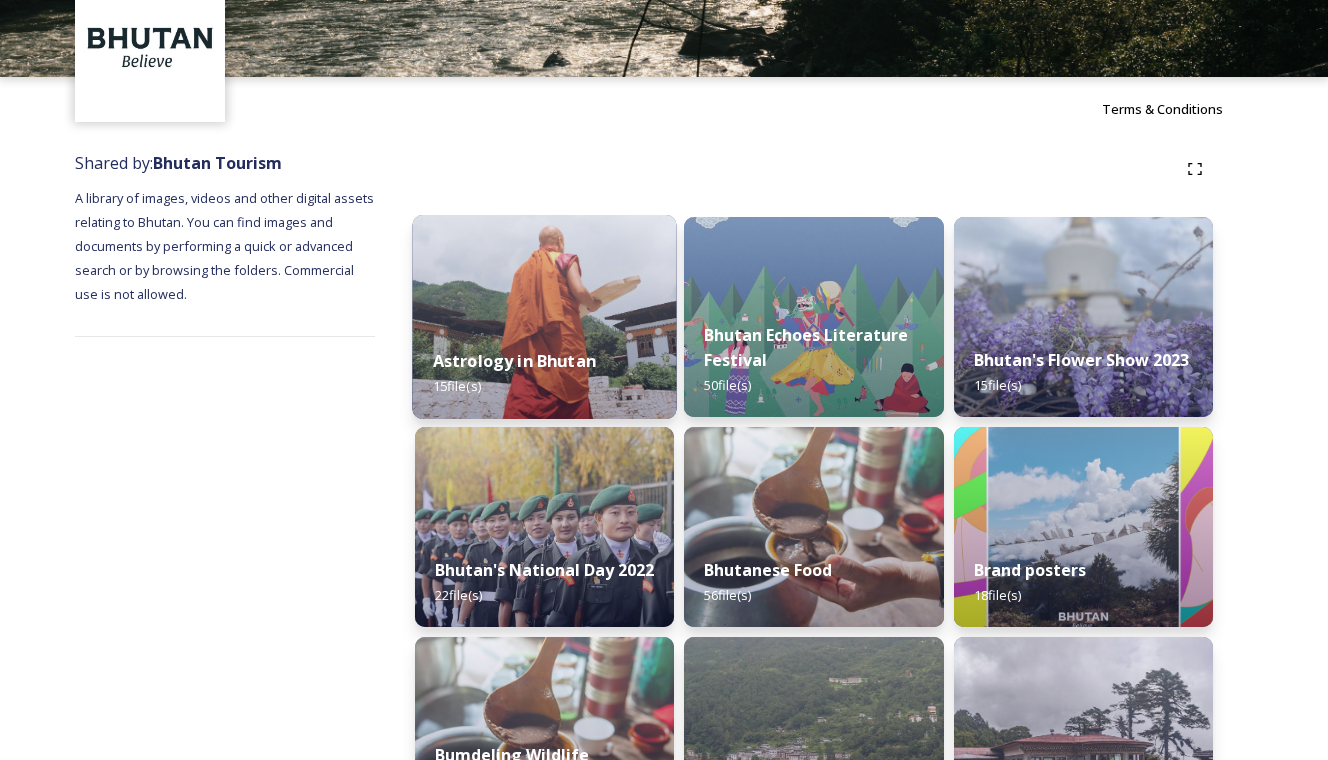 click on "Astrology in Bhutan 15  file(s)" at bounding box center (544, 373) 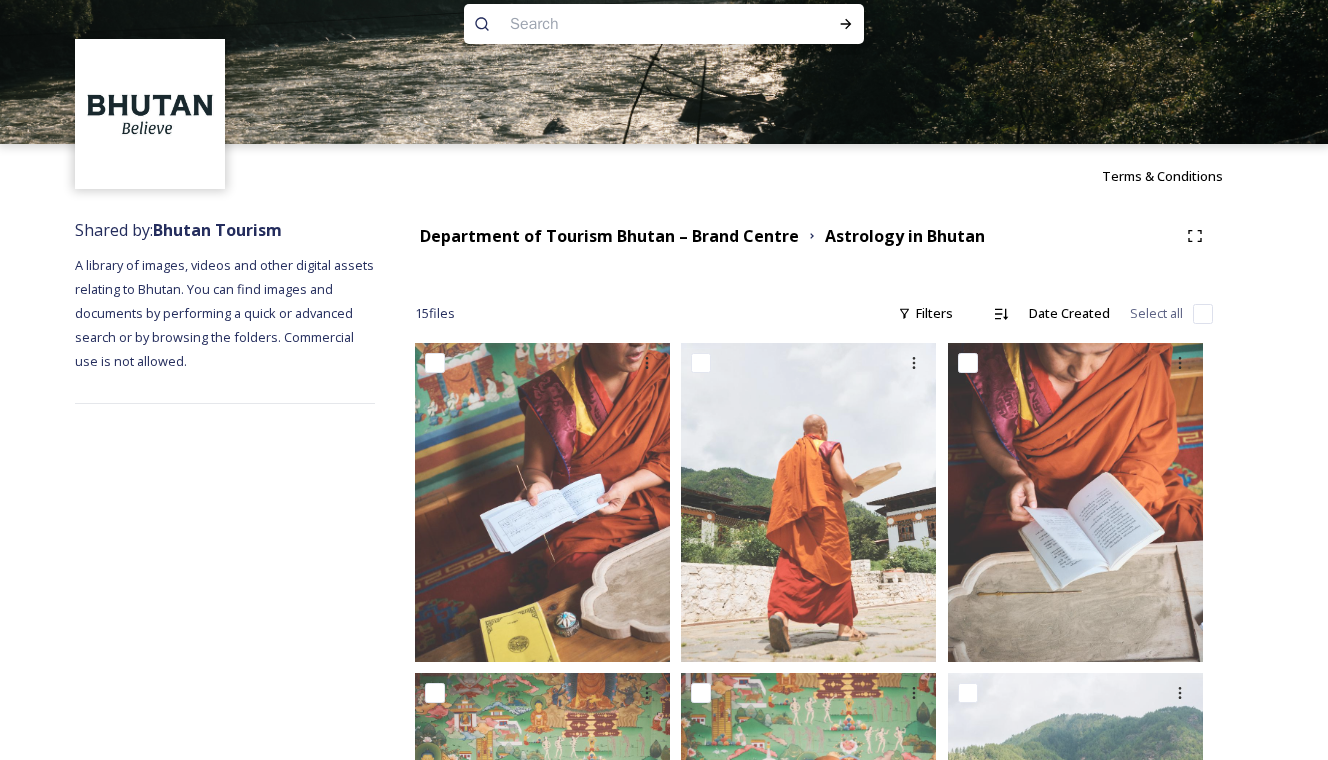 scroll, scrollTop: 8, scrollLeft: 0, axis: vertical 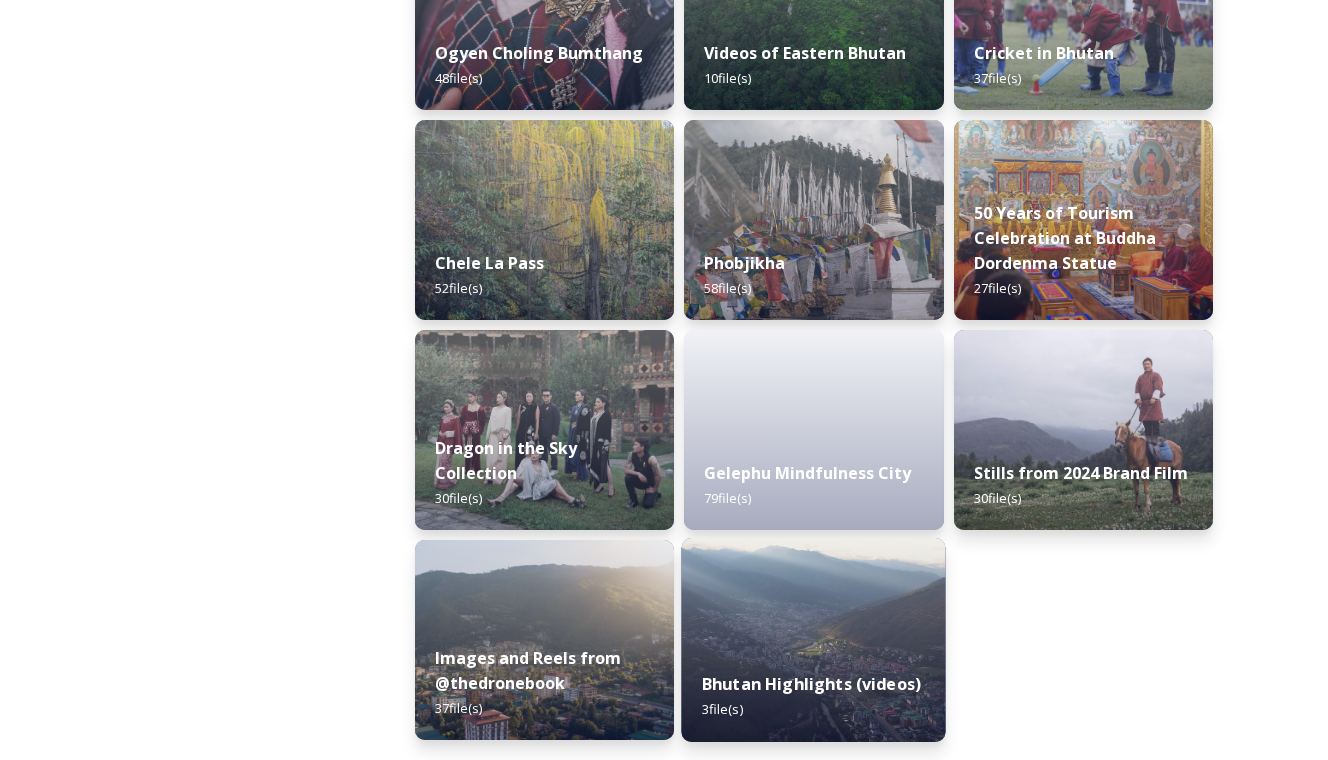 click on "[COUNTRY] Highlights (videos) 3  file(s)" at bounding box center (814, 696) 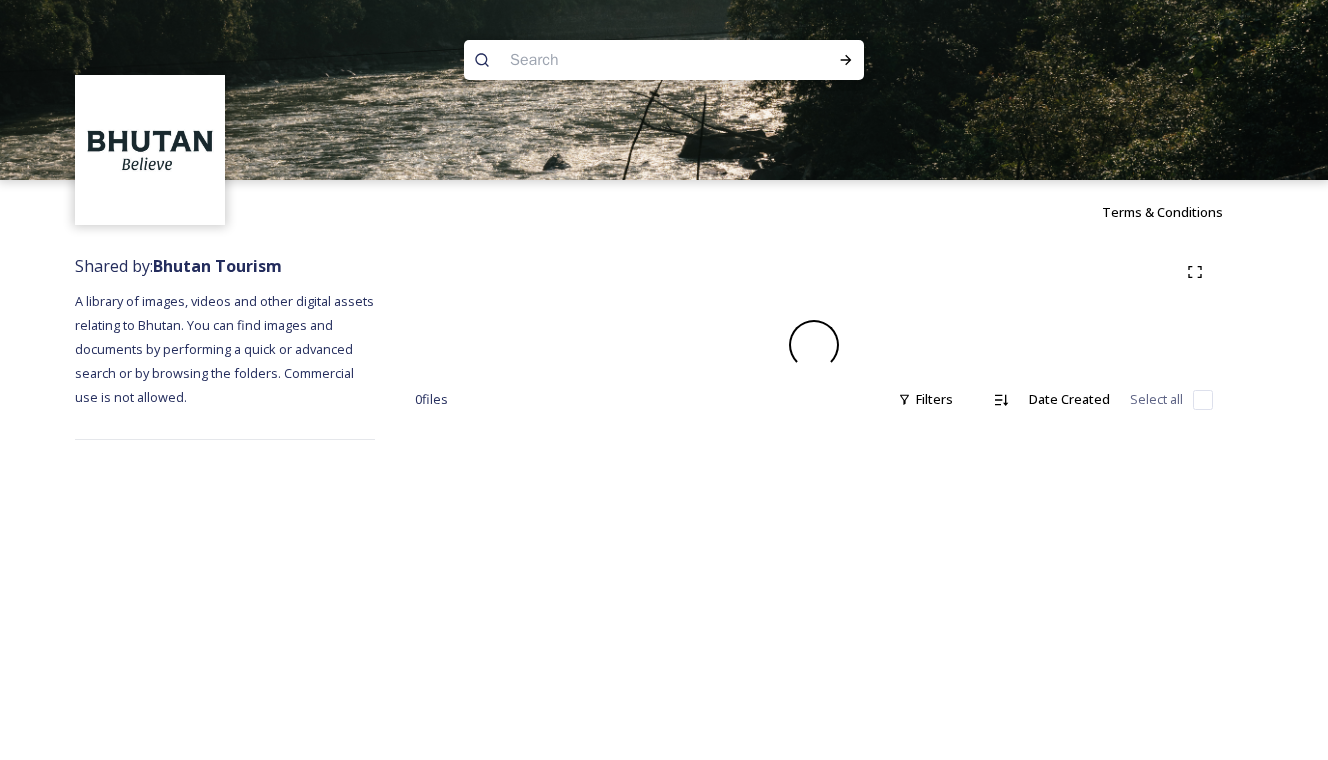 scroll, scrollTop: 0, scrollLeft: 0, axis: both 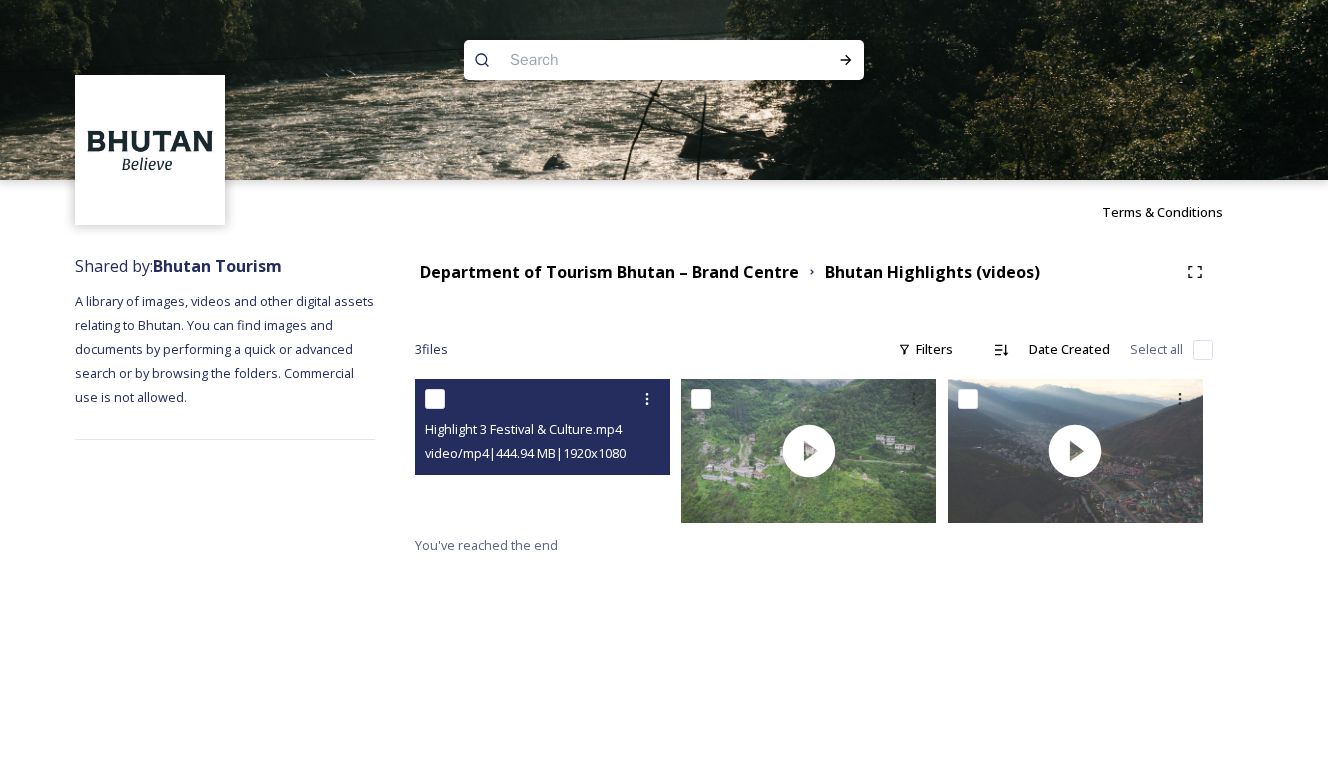click at bounding box center (542, 450) 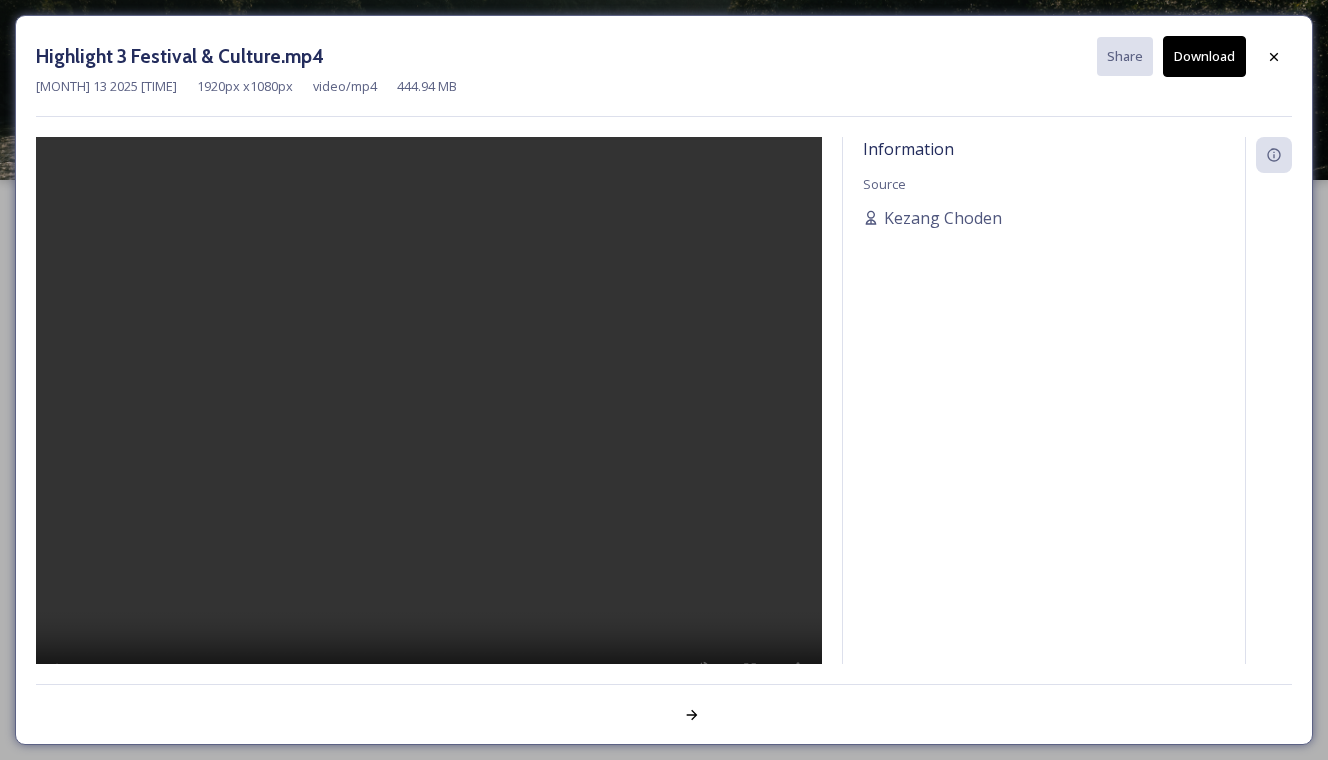 click at bounding box center (429, 427) 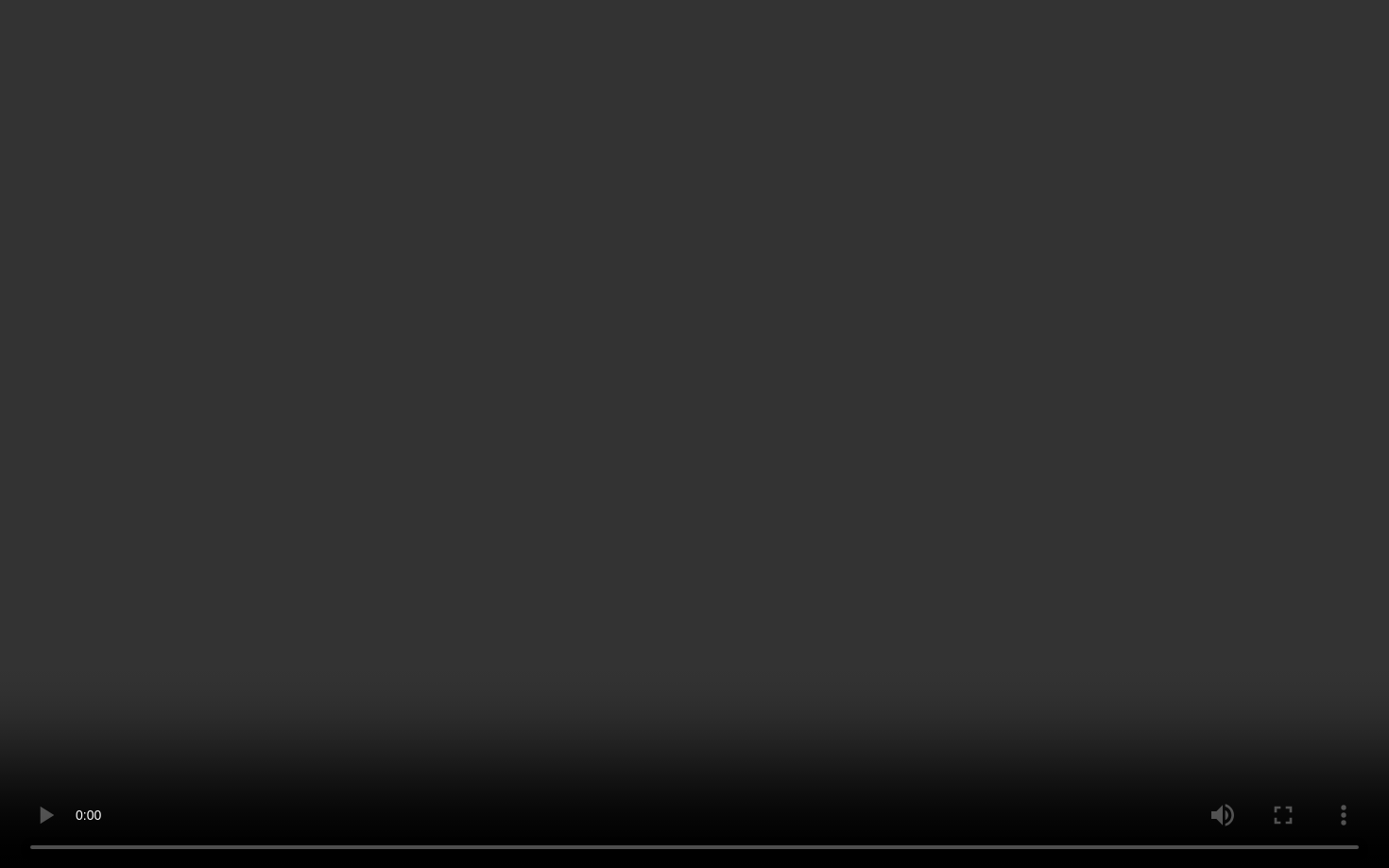 click at bounding box center [694, 434] 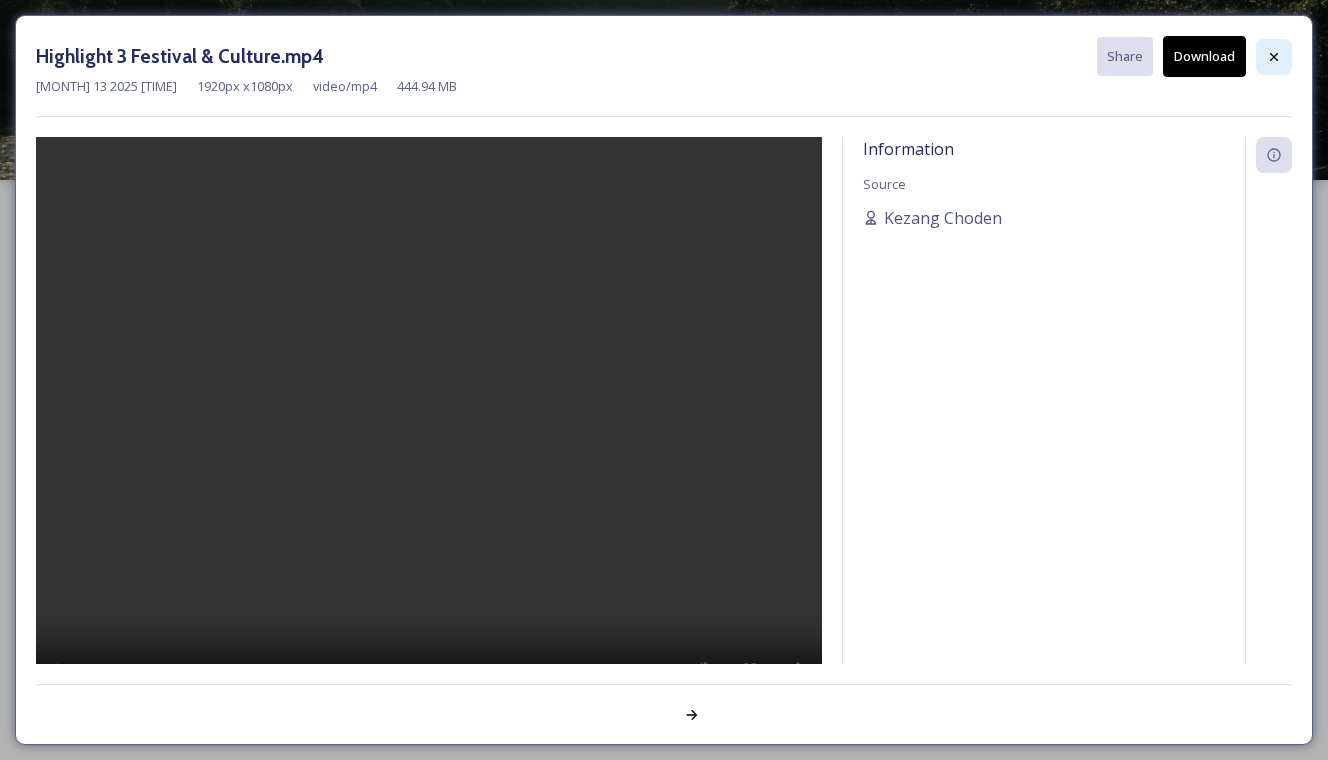 click 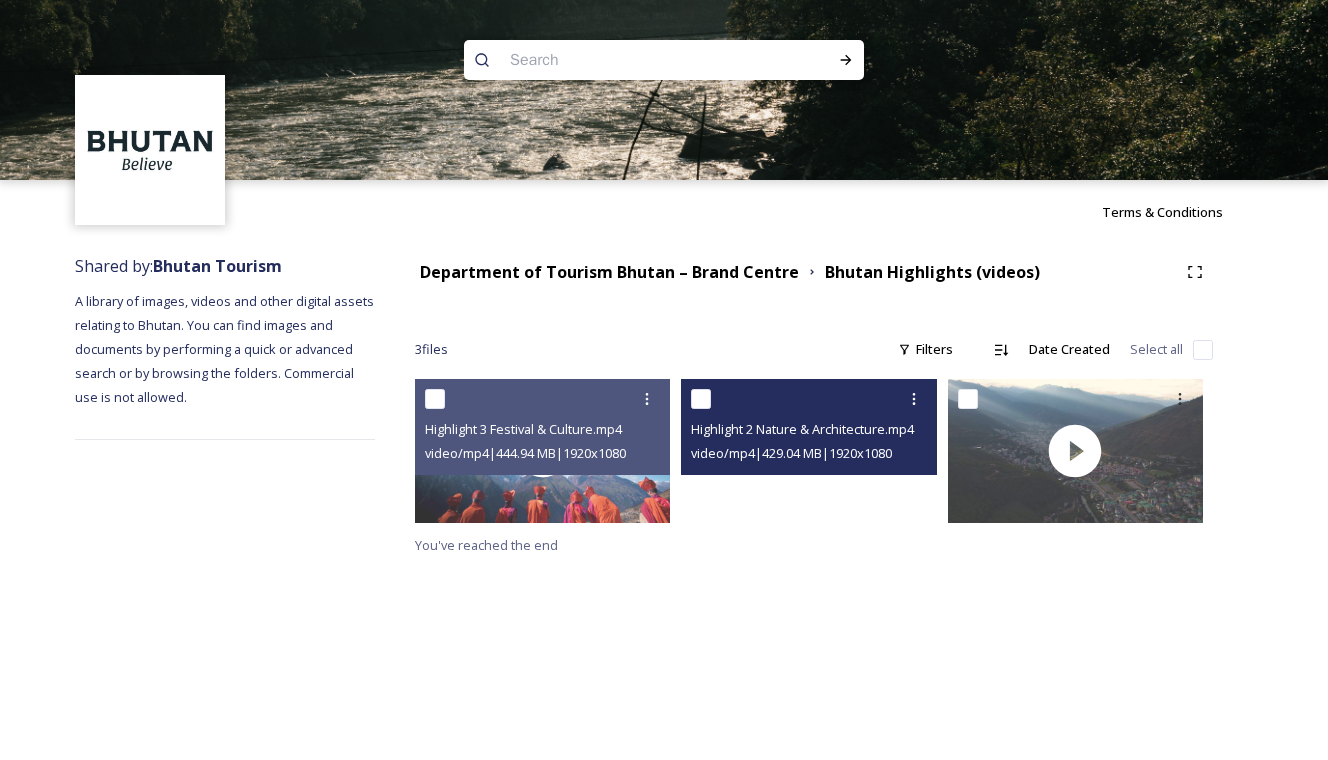 click at bounding box center (808, 450) 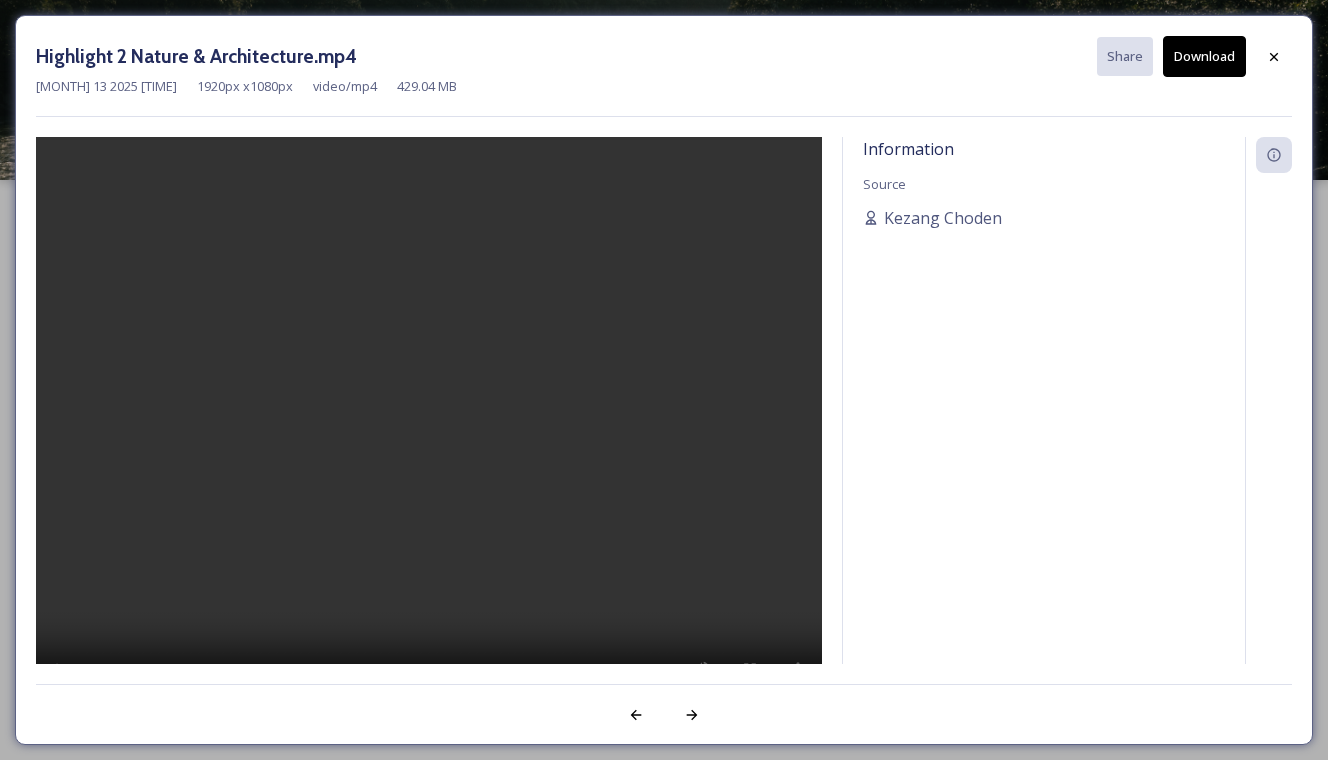 click at bounding box center (429, 427) 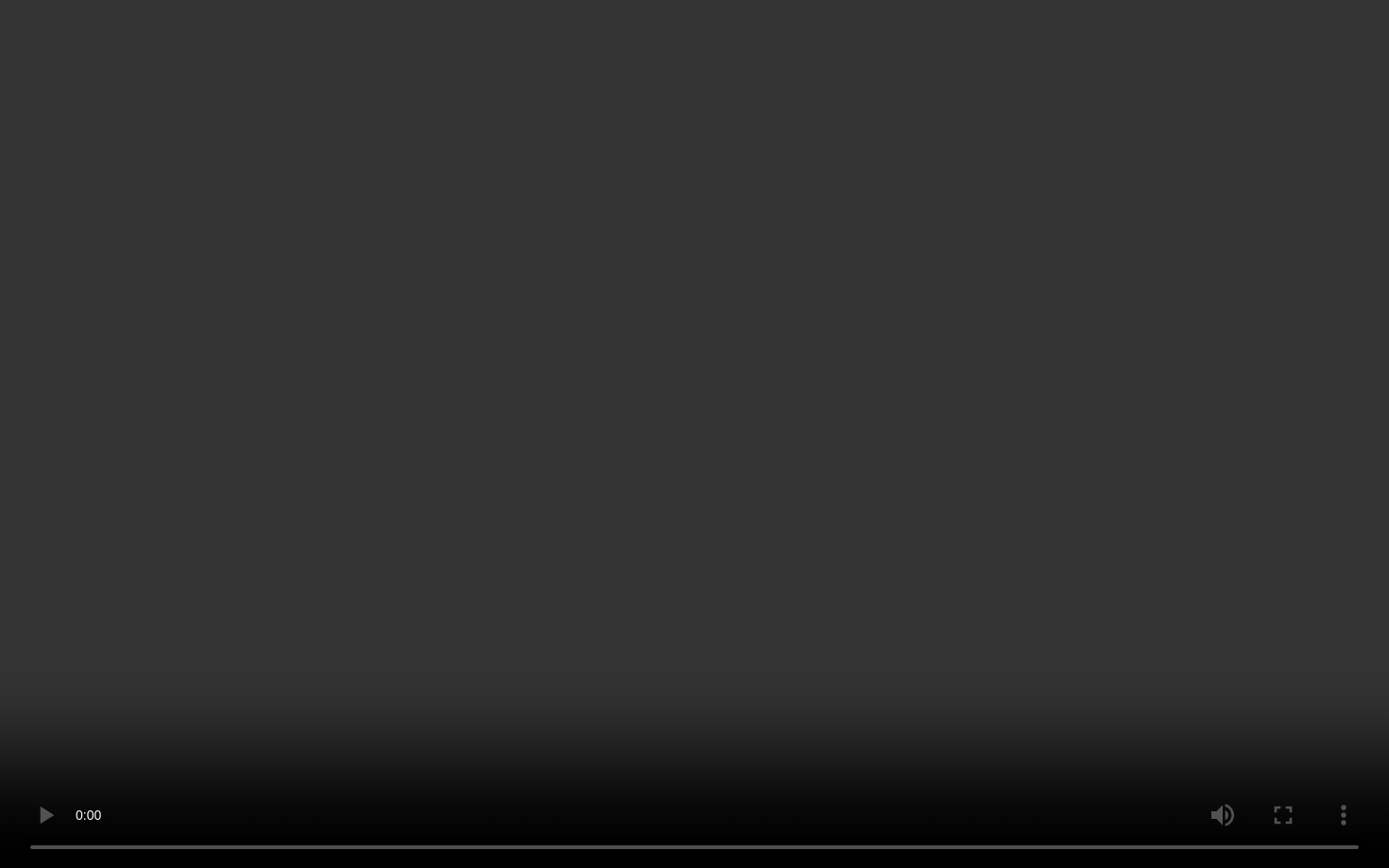 type 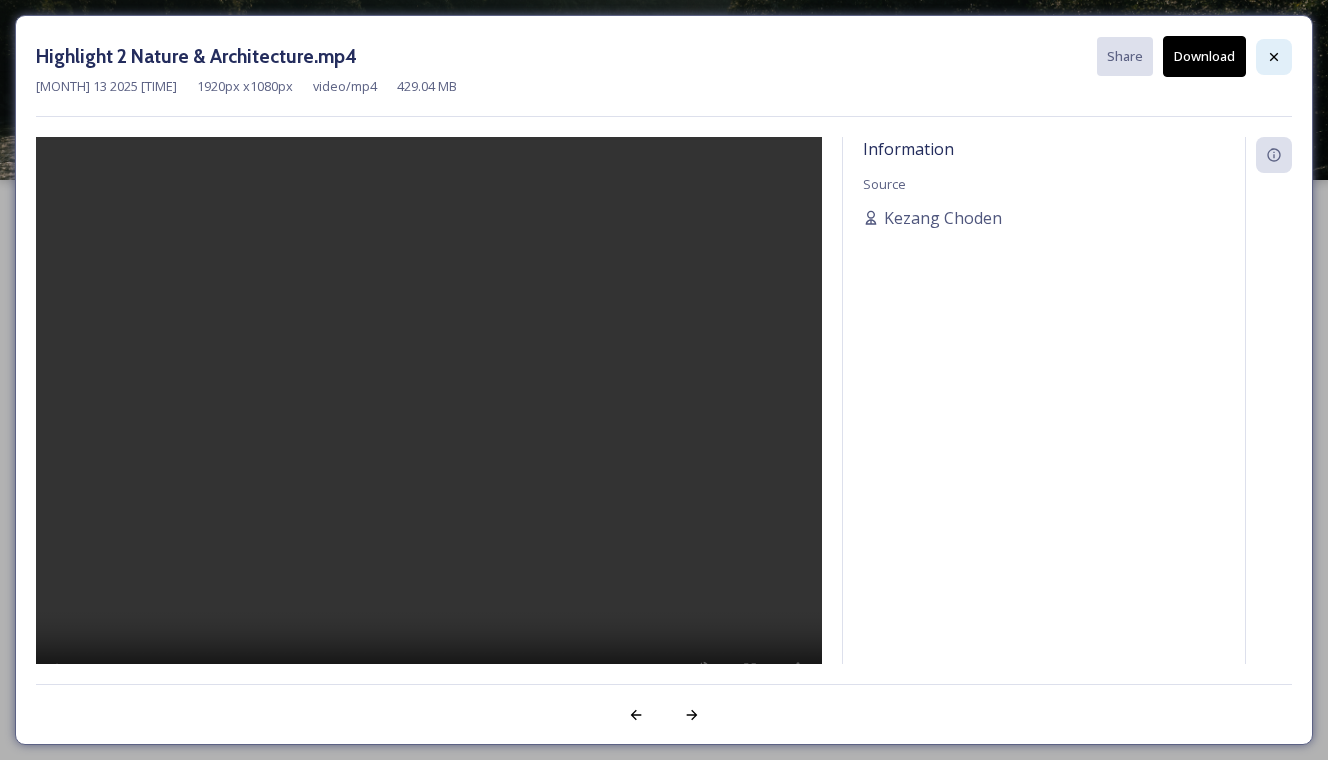 click 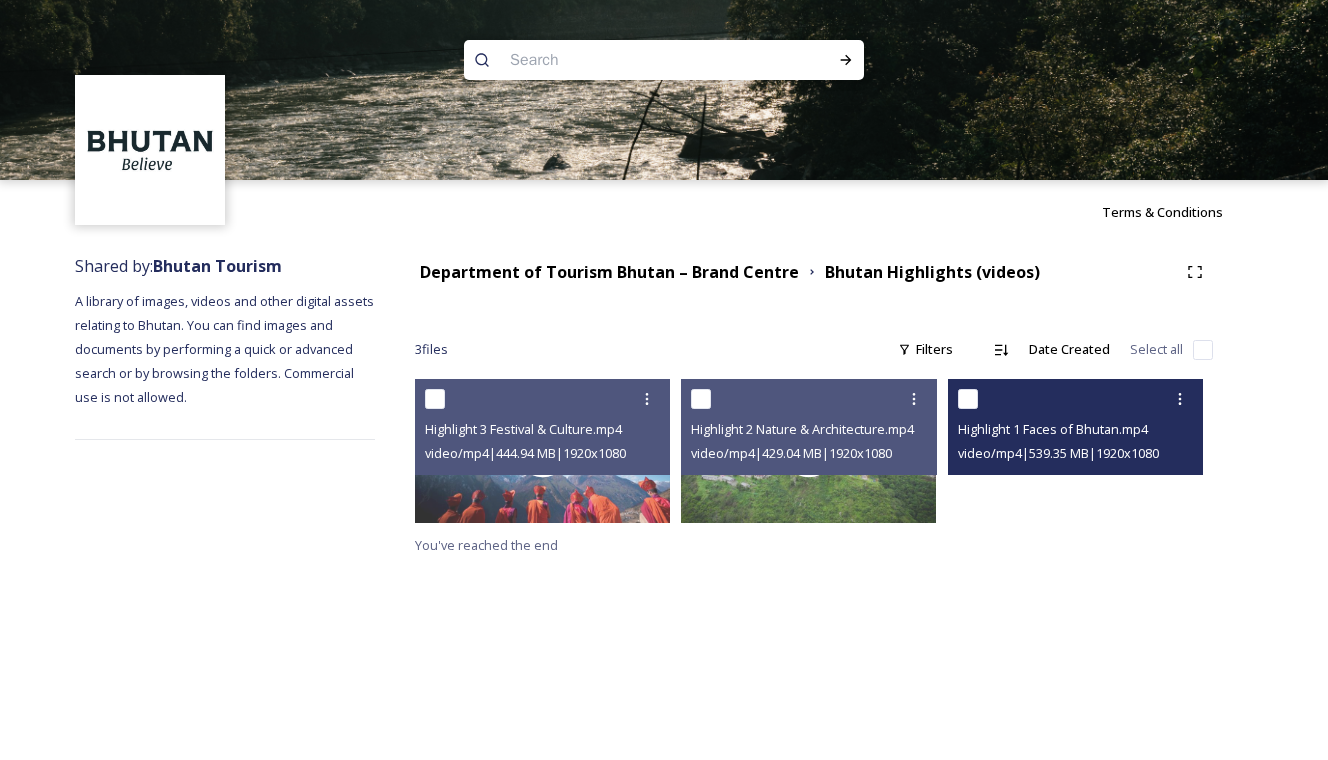 click at bounding box center (1075, 450) 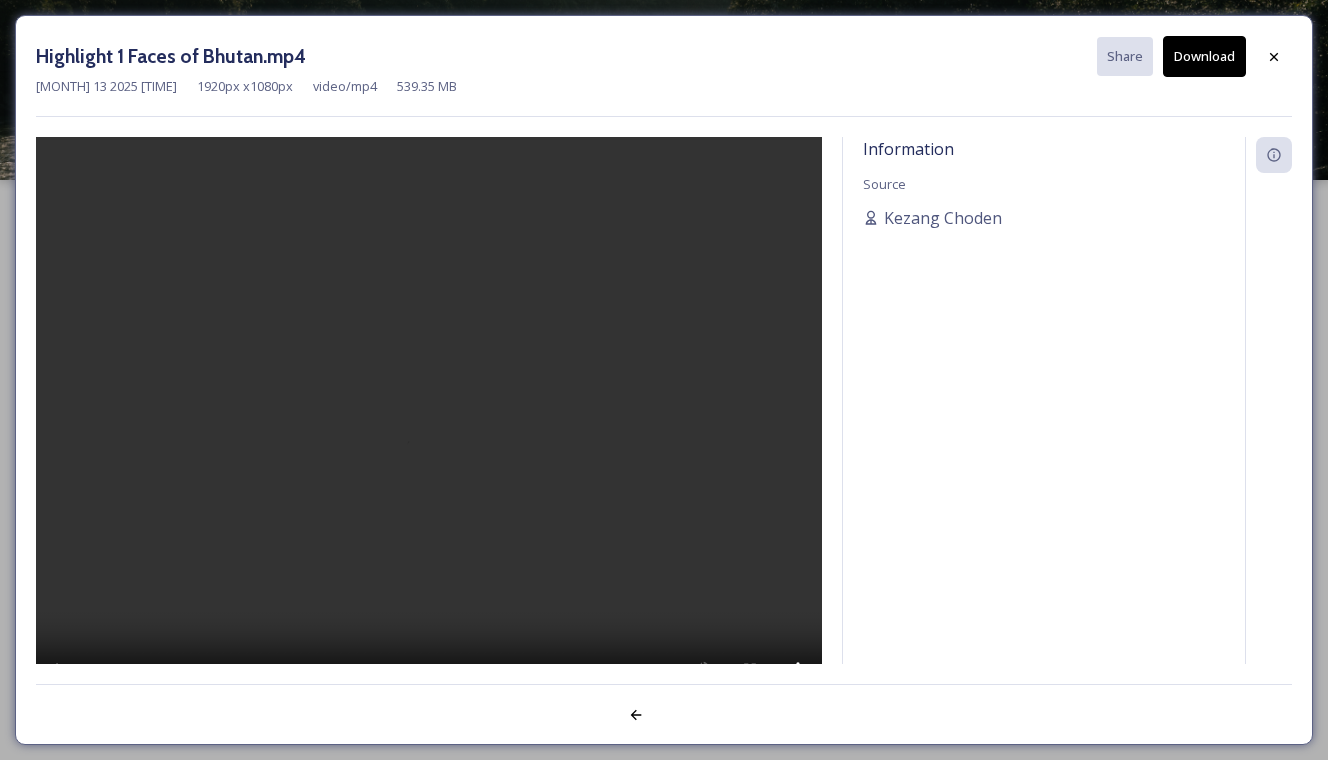 click at bounding box center (429, 427) 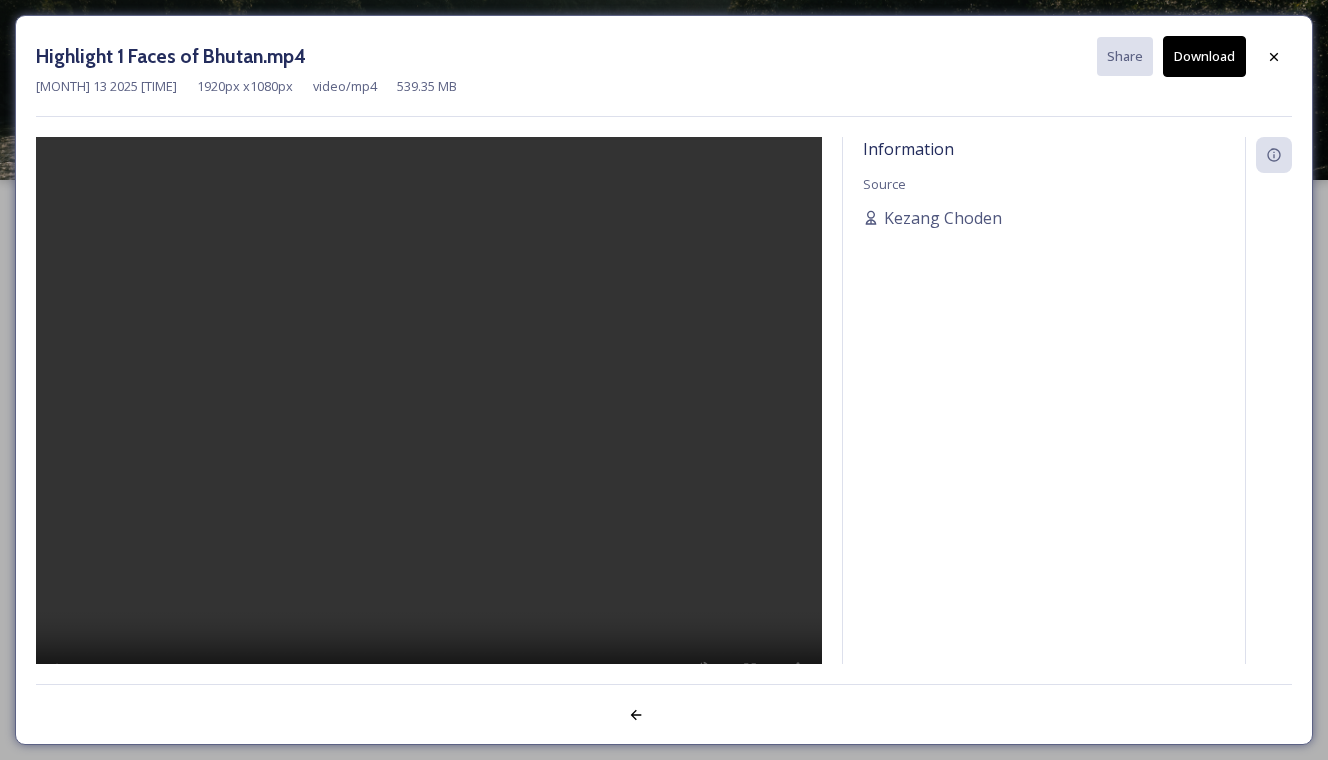 click at bounding box center (429, 427) 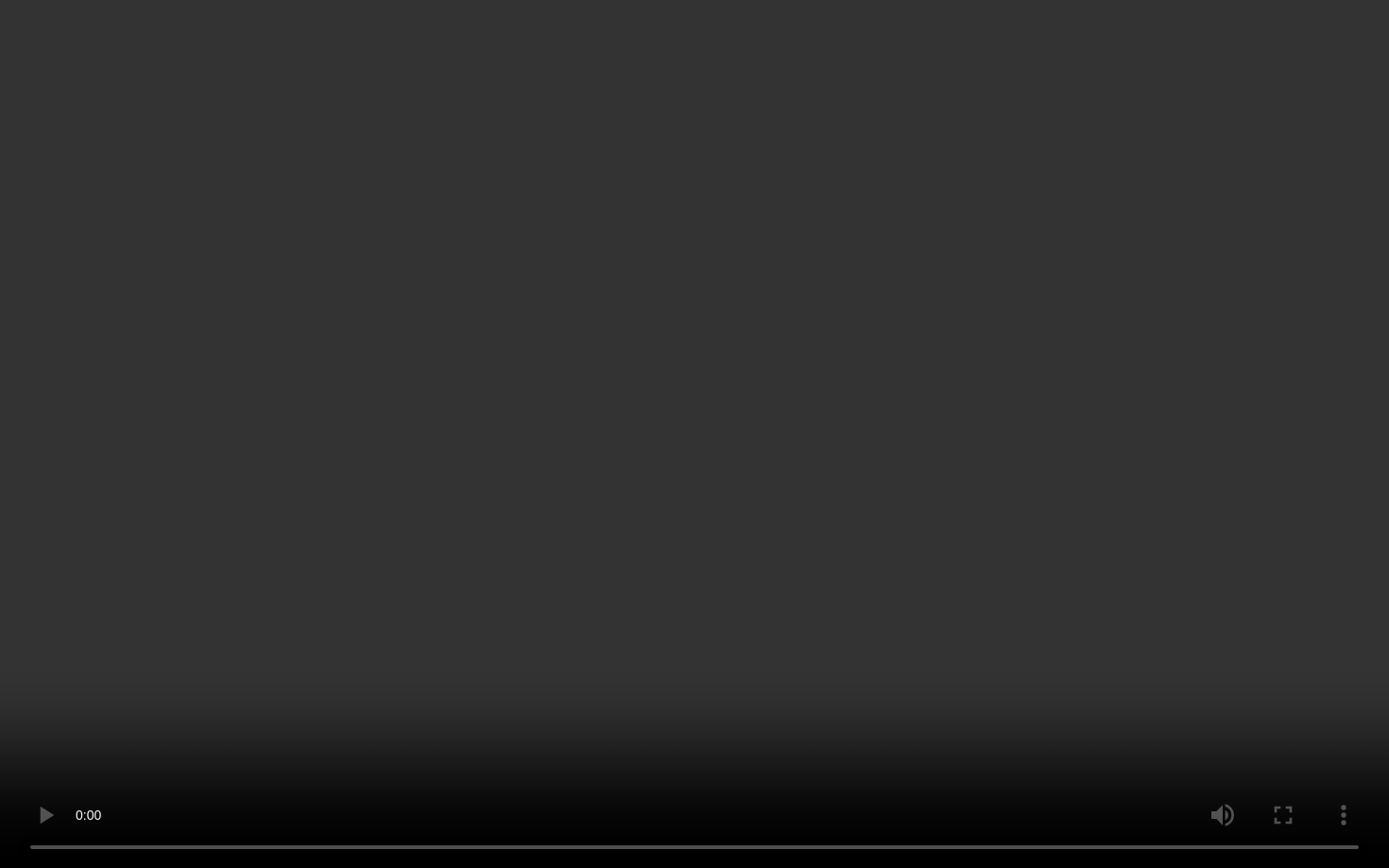 type 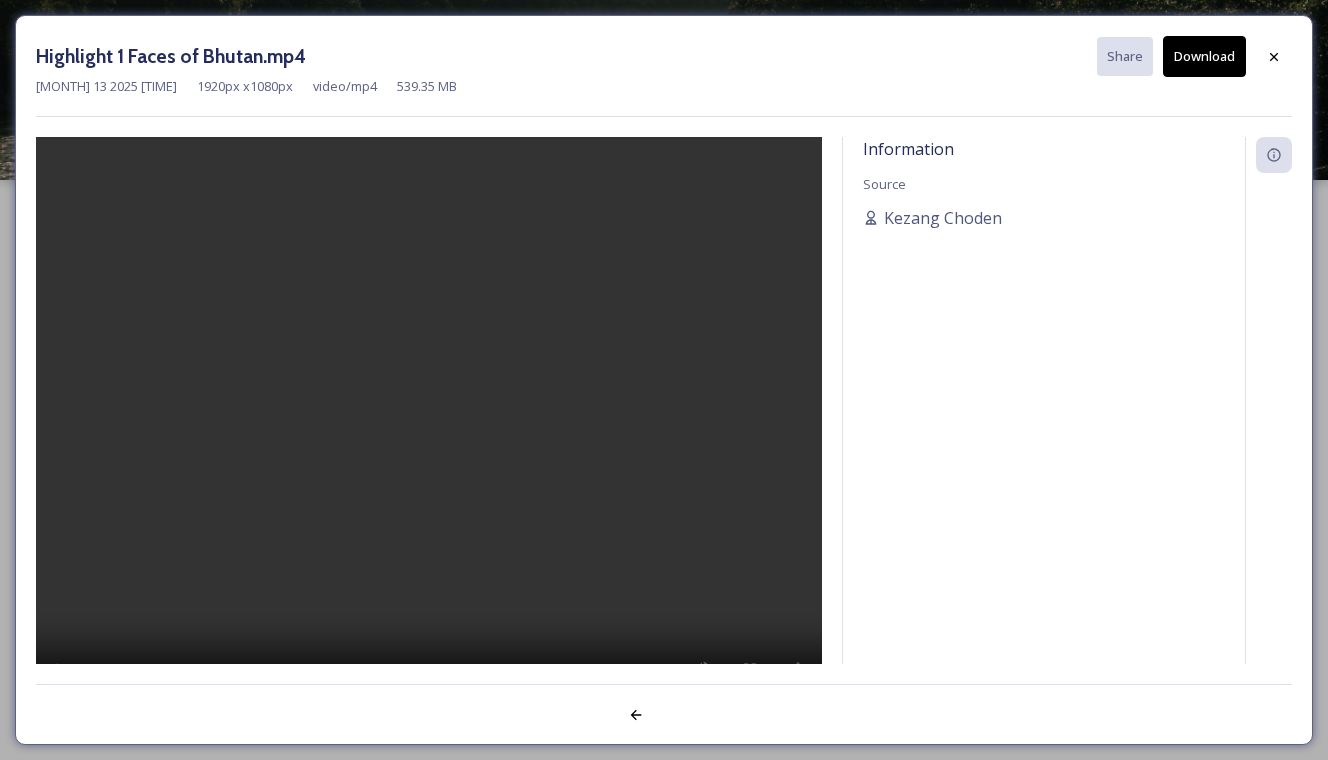 click on "Download" at bounding box center (1204, 56) 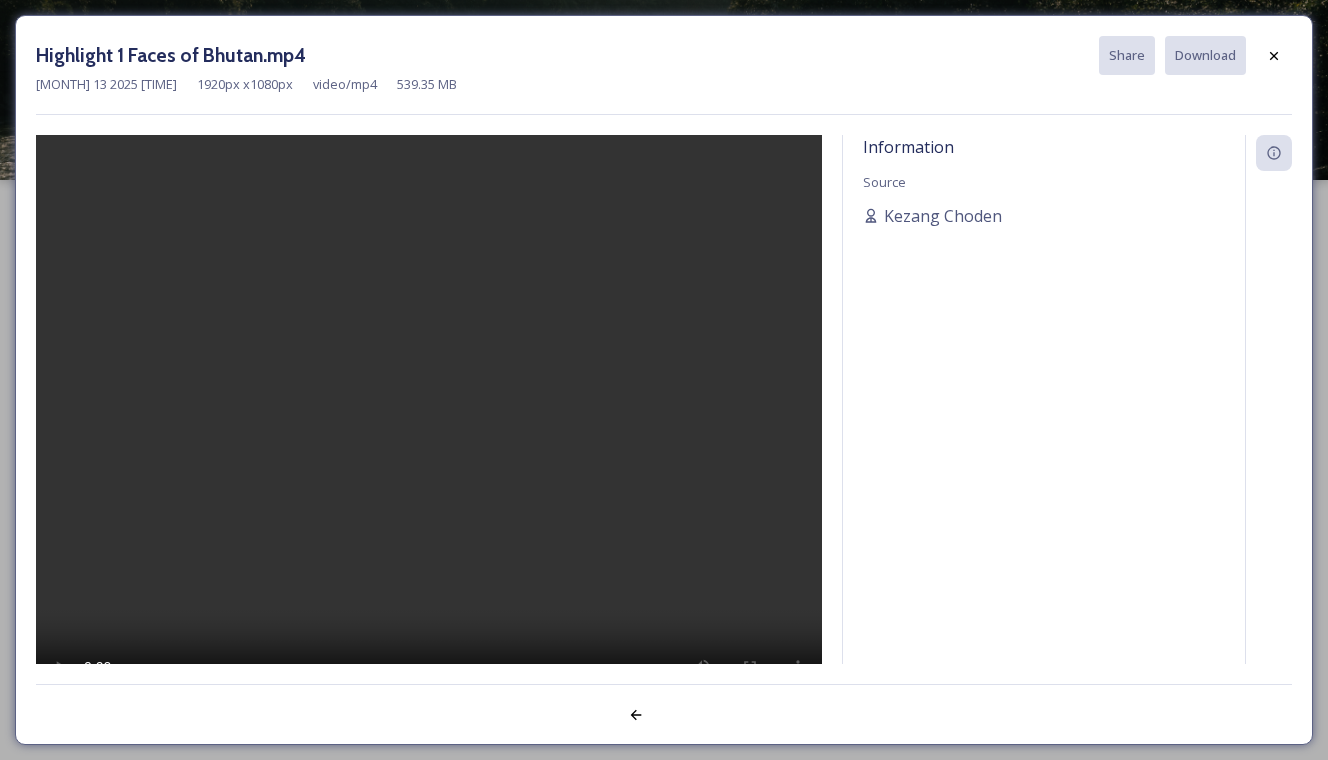 click at bounding box center [429, 425] 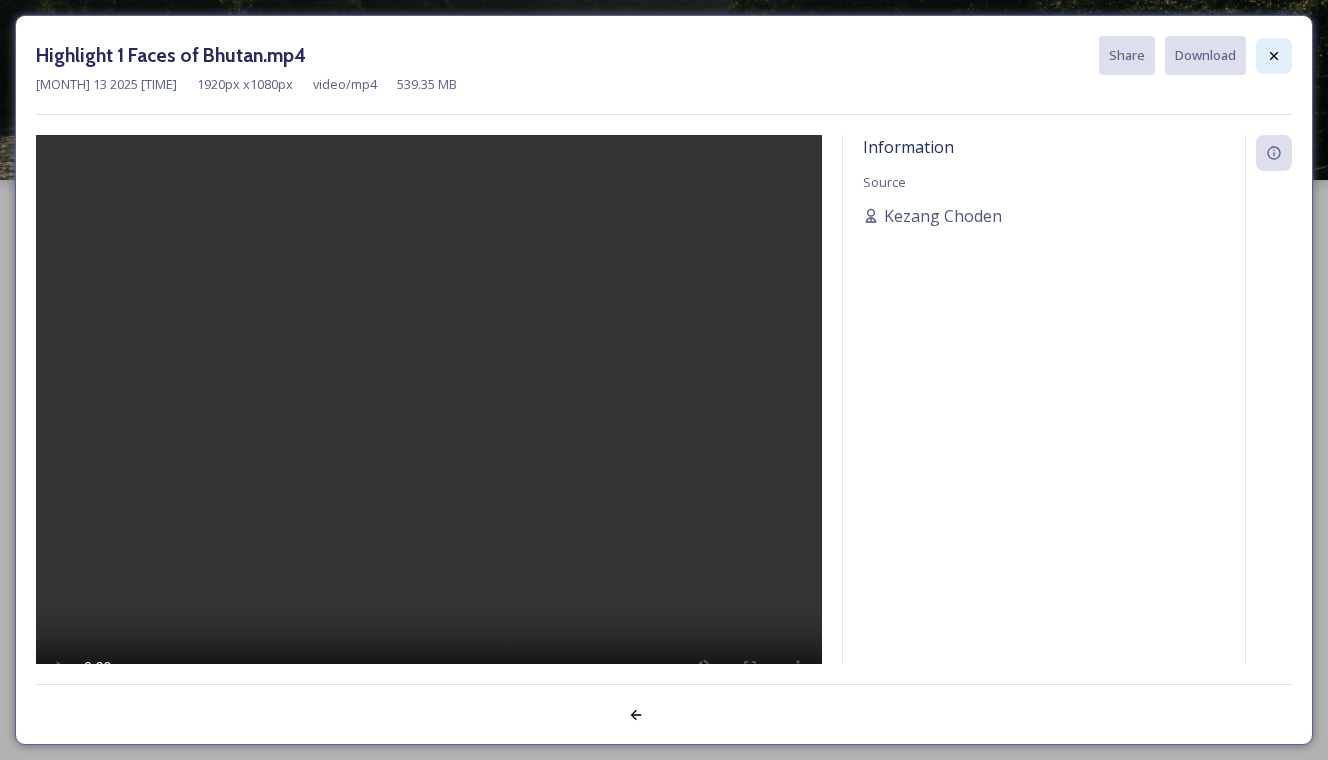 click 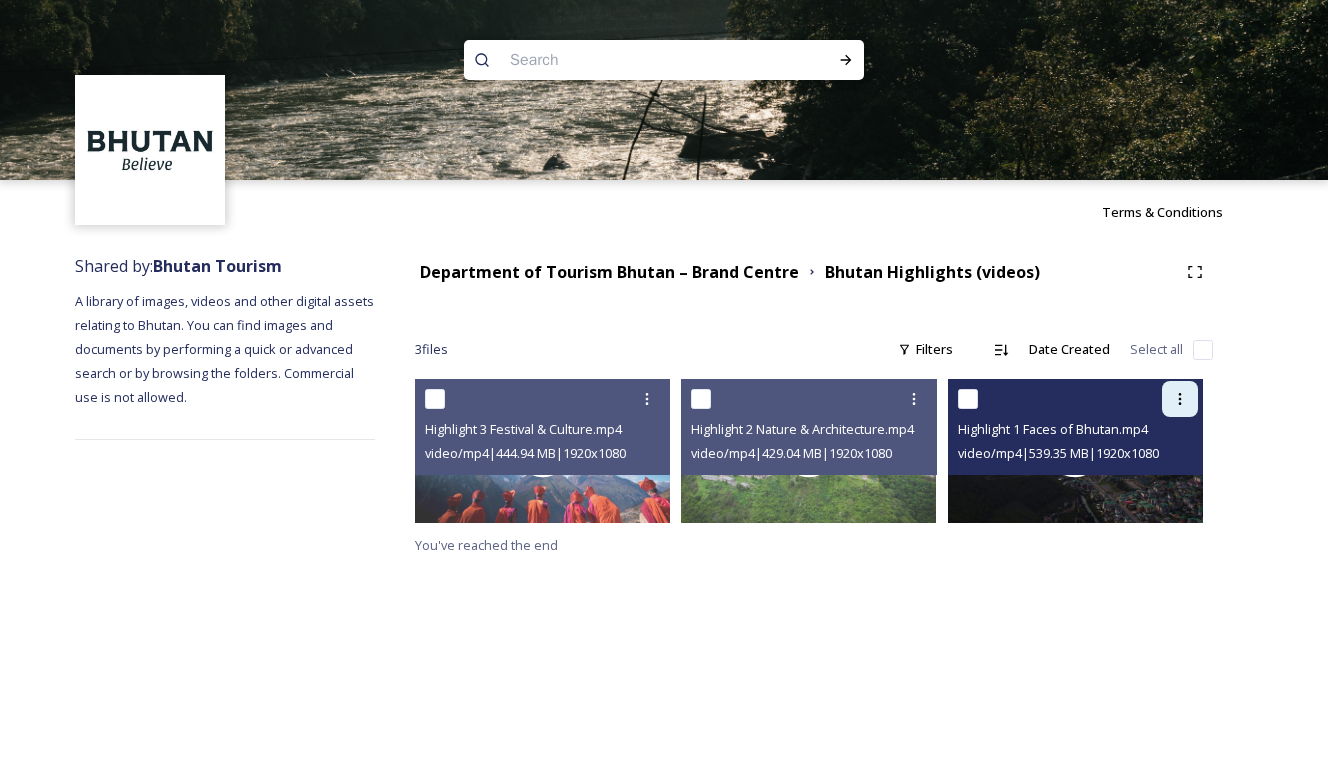 click 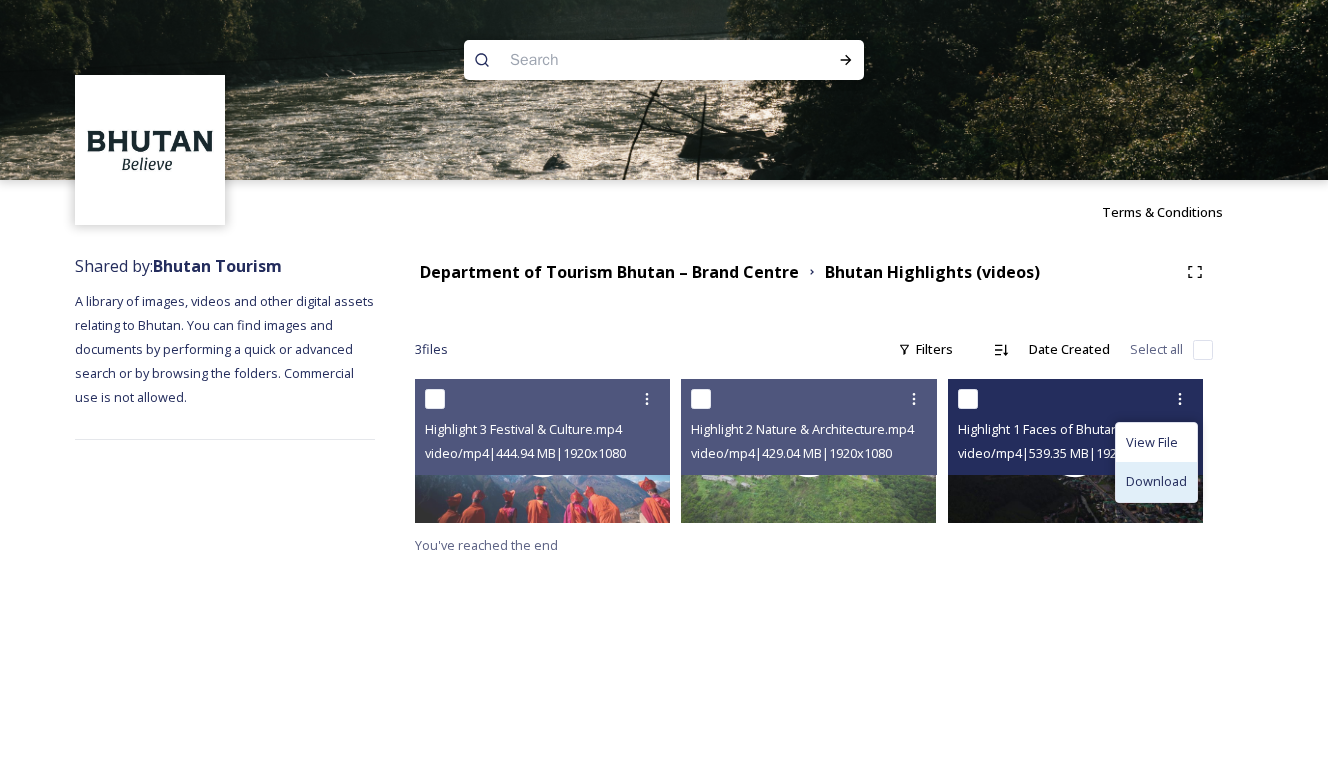 click on "Download" at bounding box center [1156, 481] 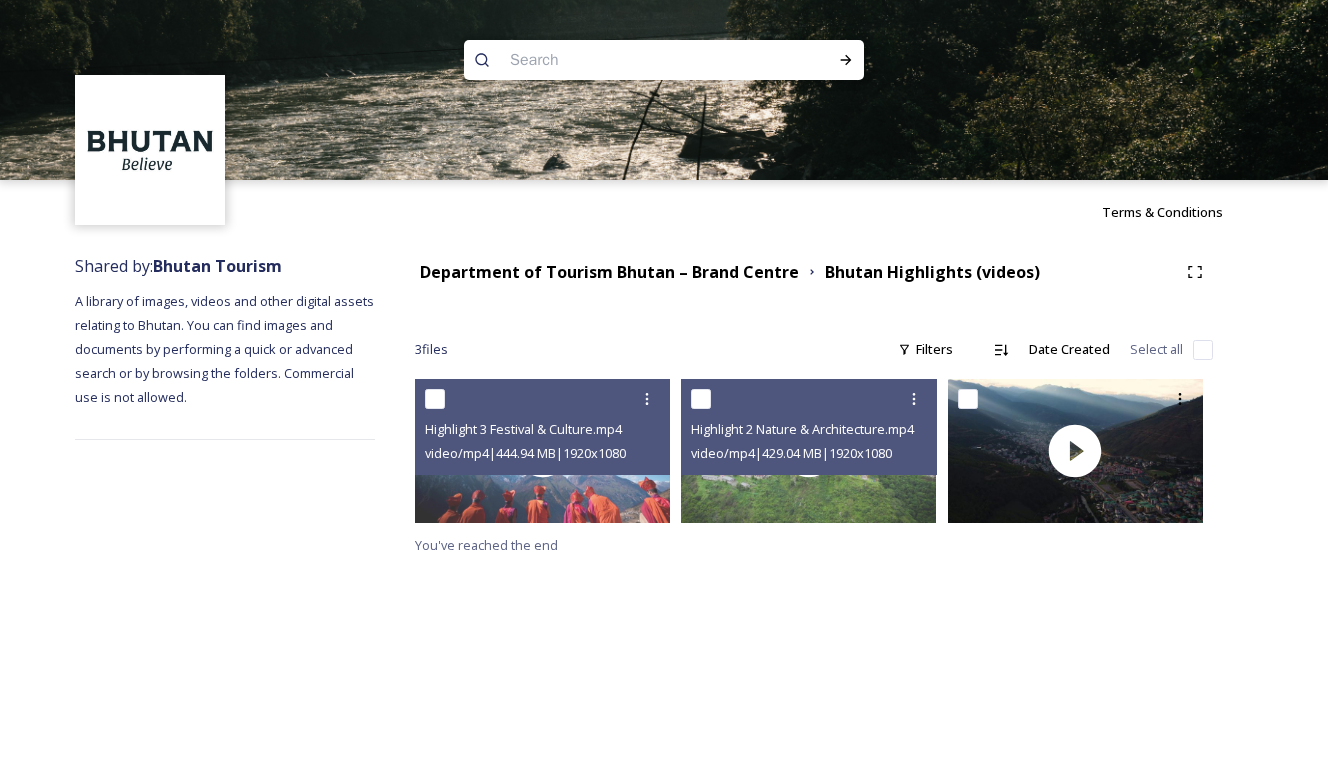 click on "Terms & Conditions" at bounding box center (664, 212) 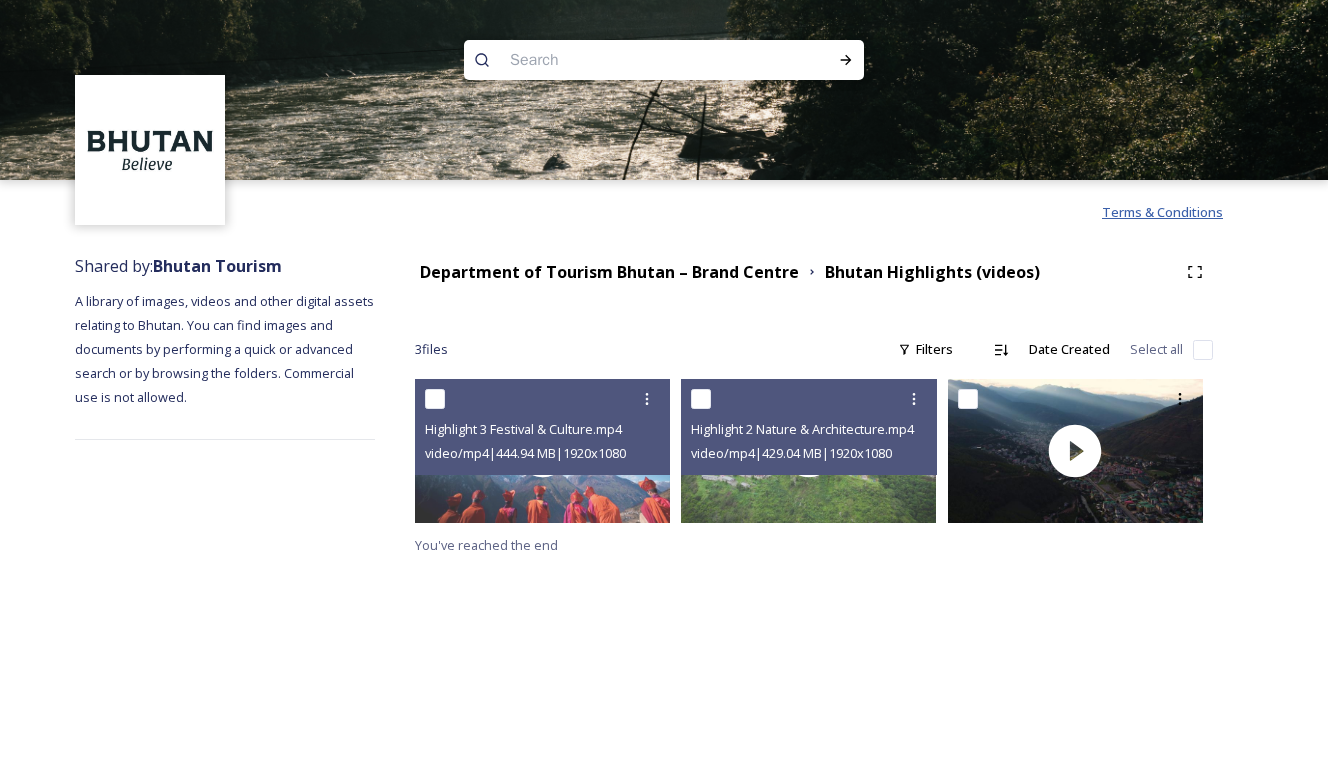 click on "Terms & Conditions" at bounding box center [1162, 212] 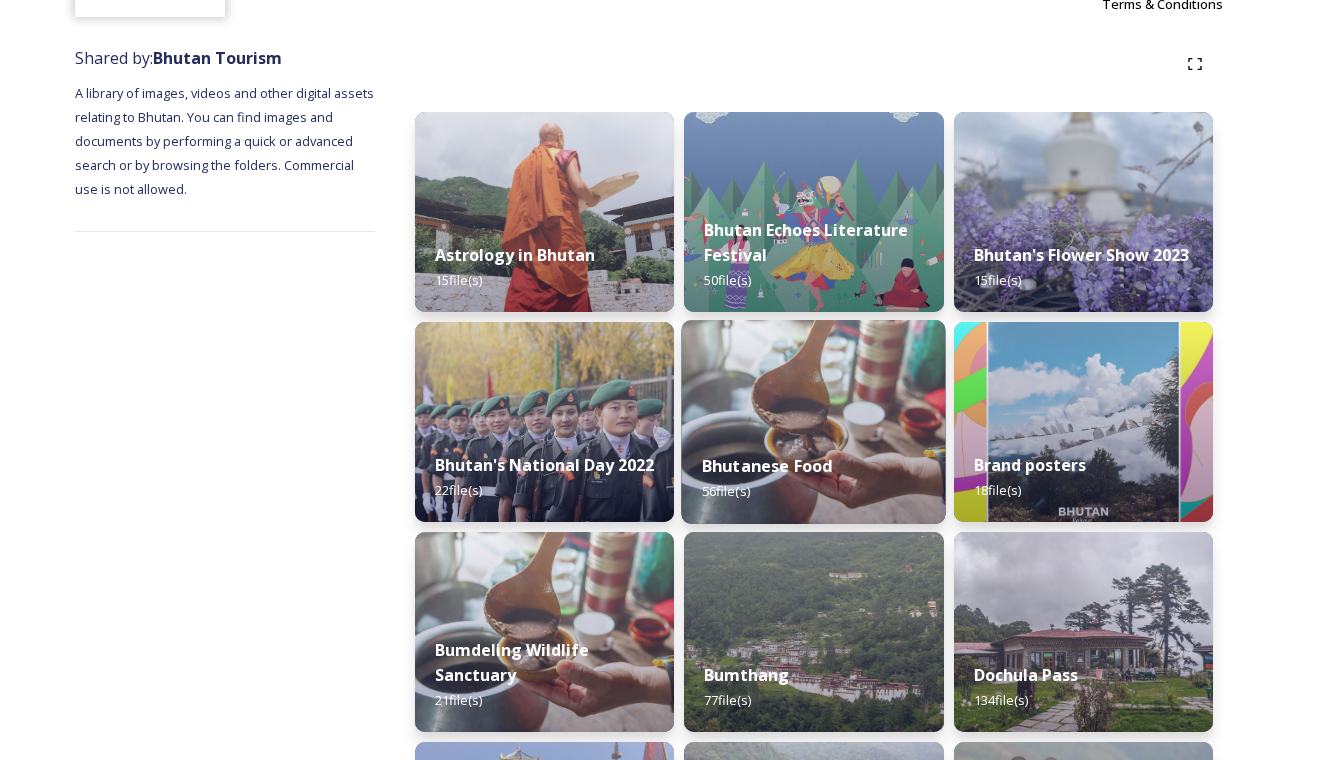 scroll, scrollTop: 211, scrollLeft: 0, axis: vertical 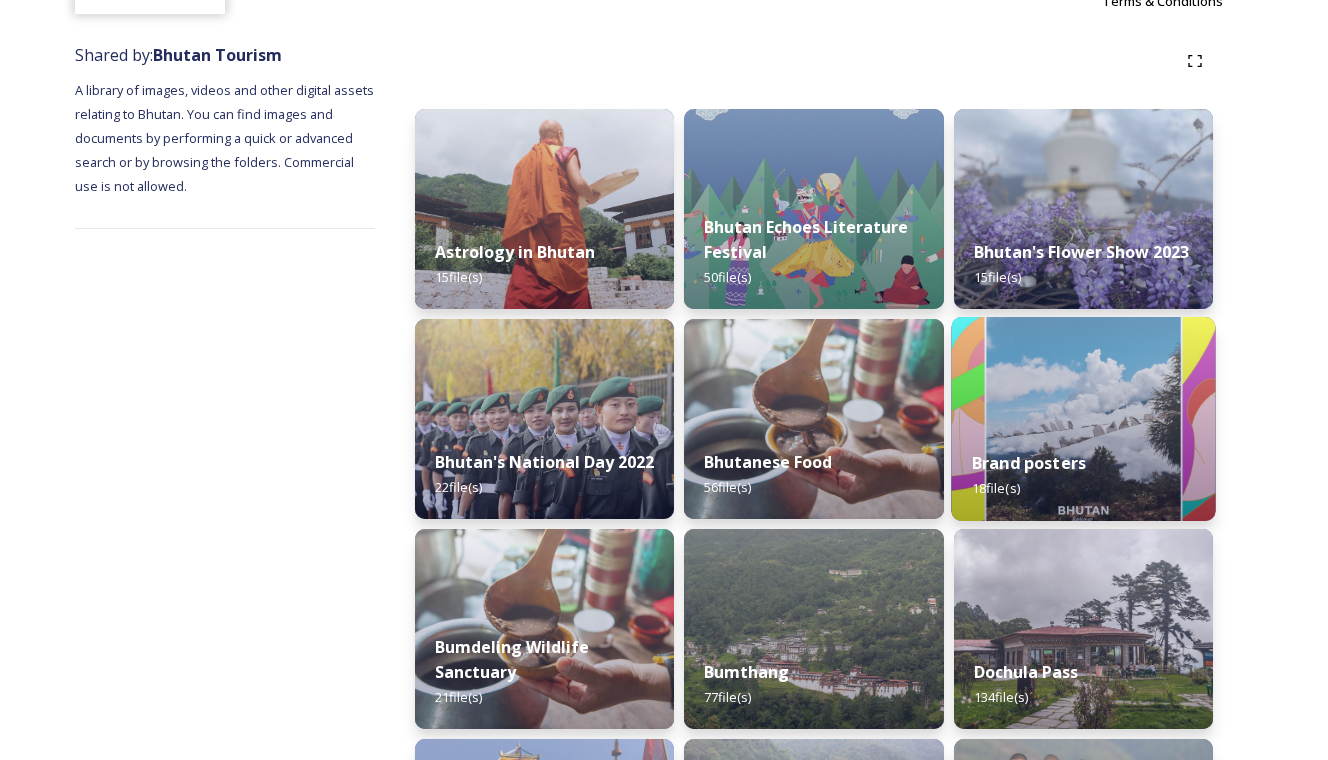 click at bounding box center [1083, 419] 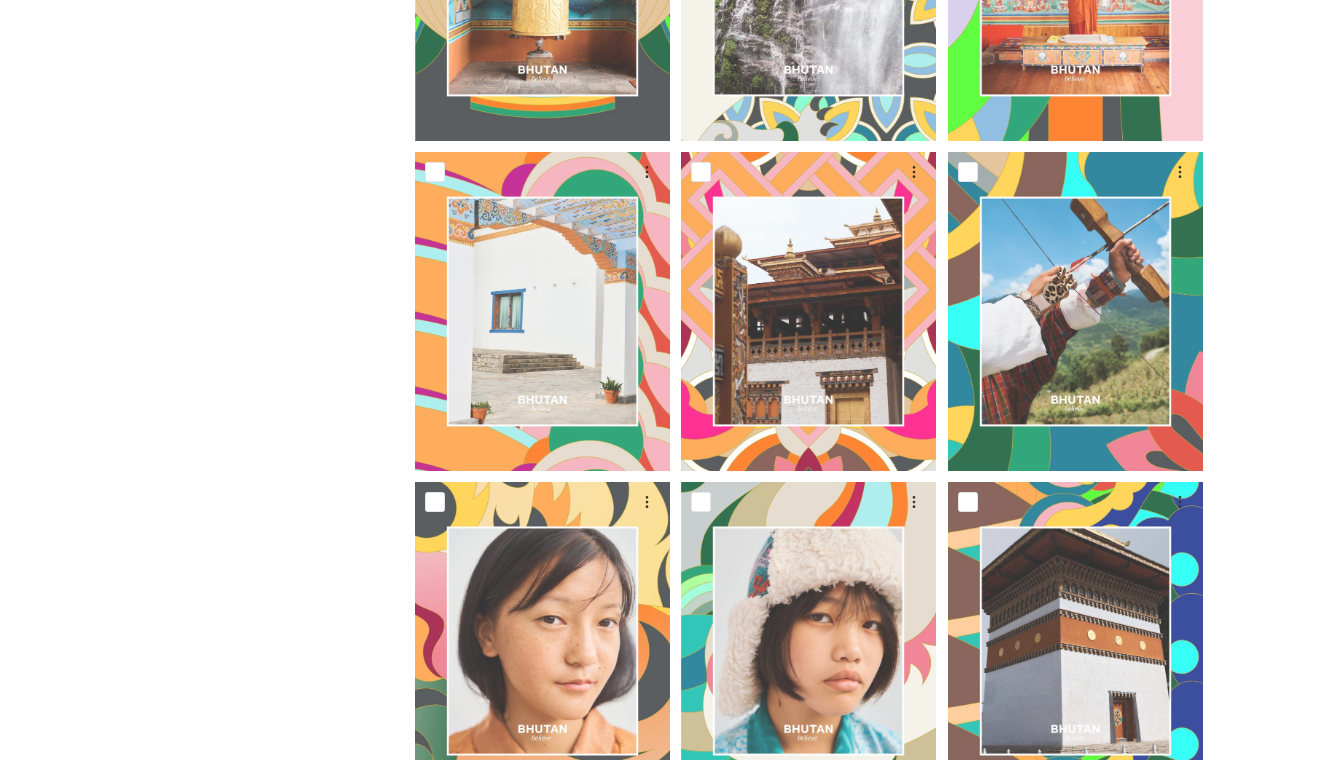 scroll, scrollTop: 890, scrollLeft: 0, axis: vertical 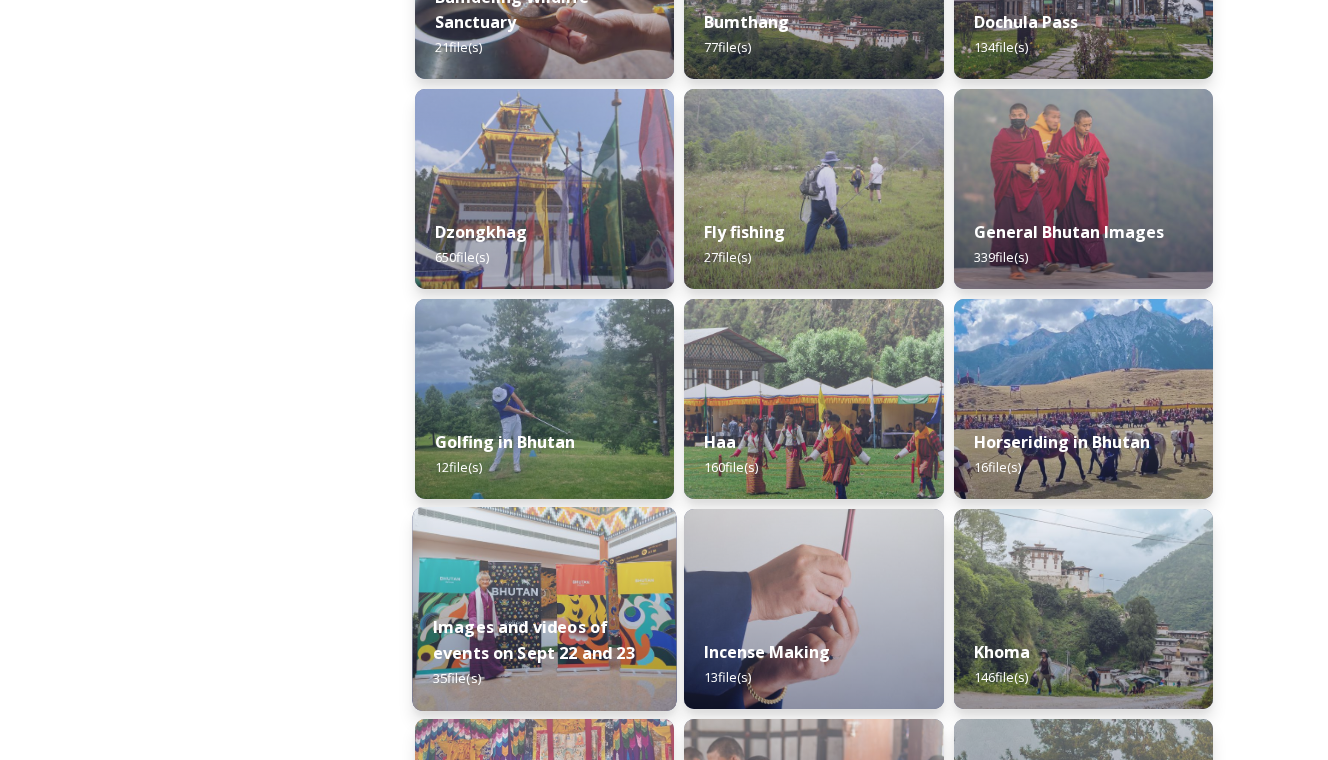 click on "Images and videos of events on Sept 22 and 23" at bounding box center (534, 640) 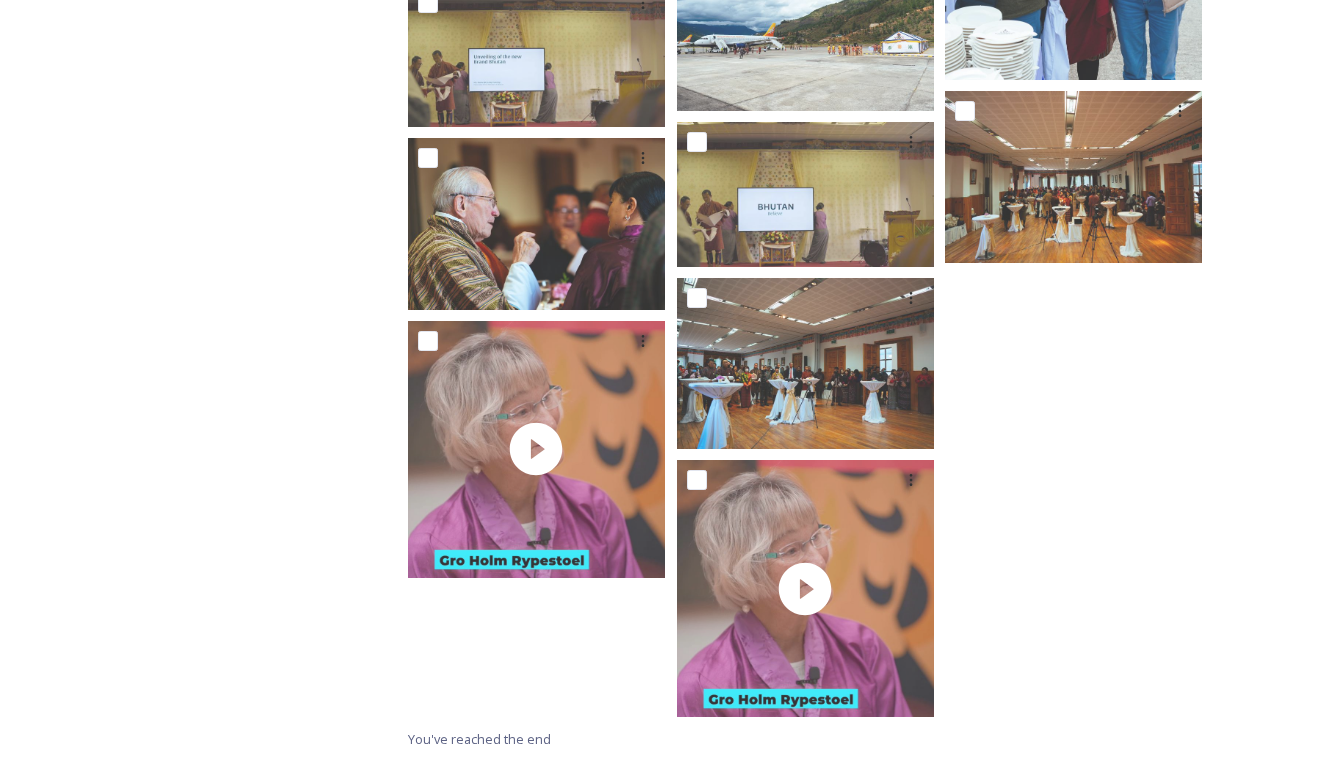 scroll, scrollTop: 2497, scrollLeft: 0, axis: vertical 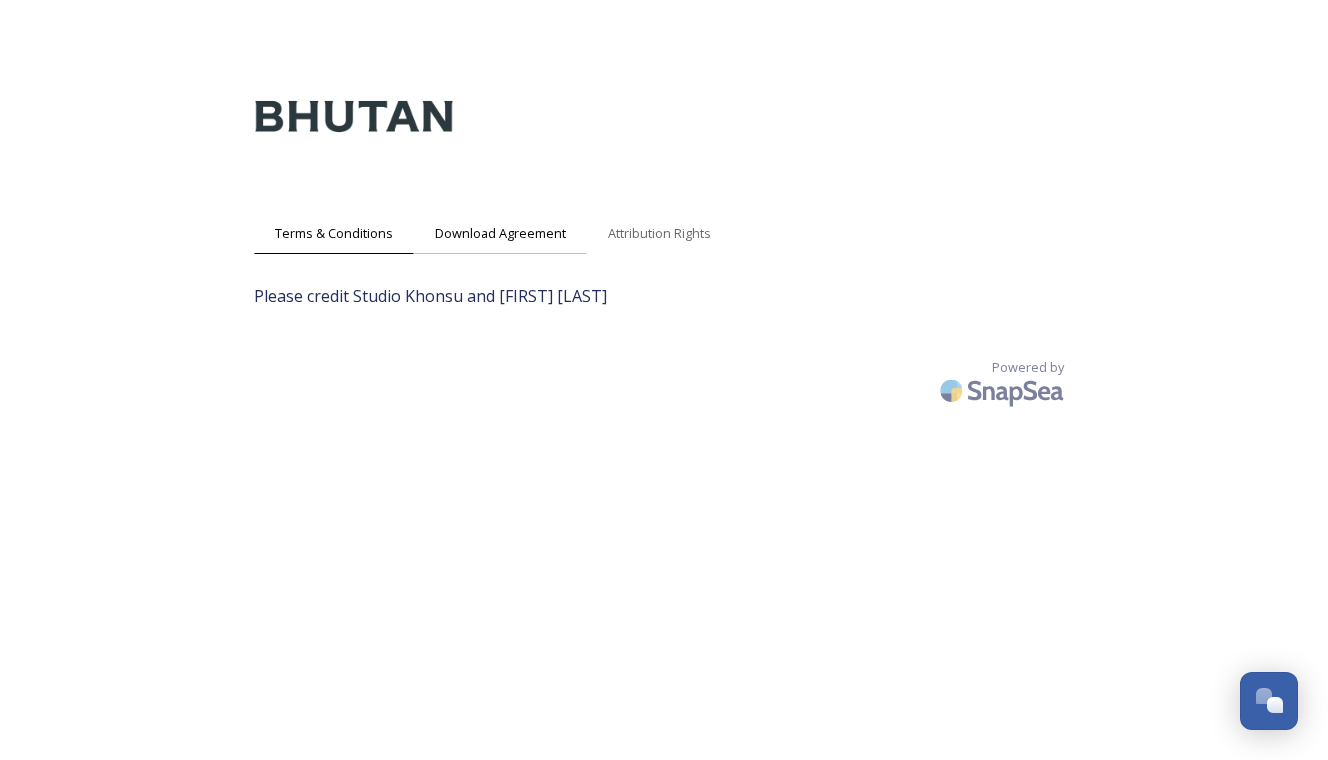 click on "Download Agreement" at bounding box center (500, 233) 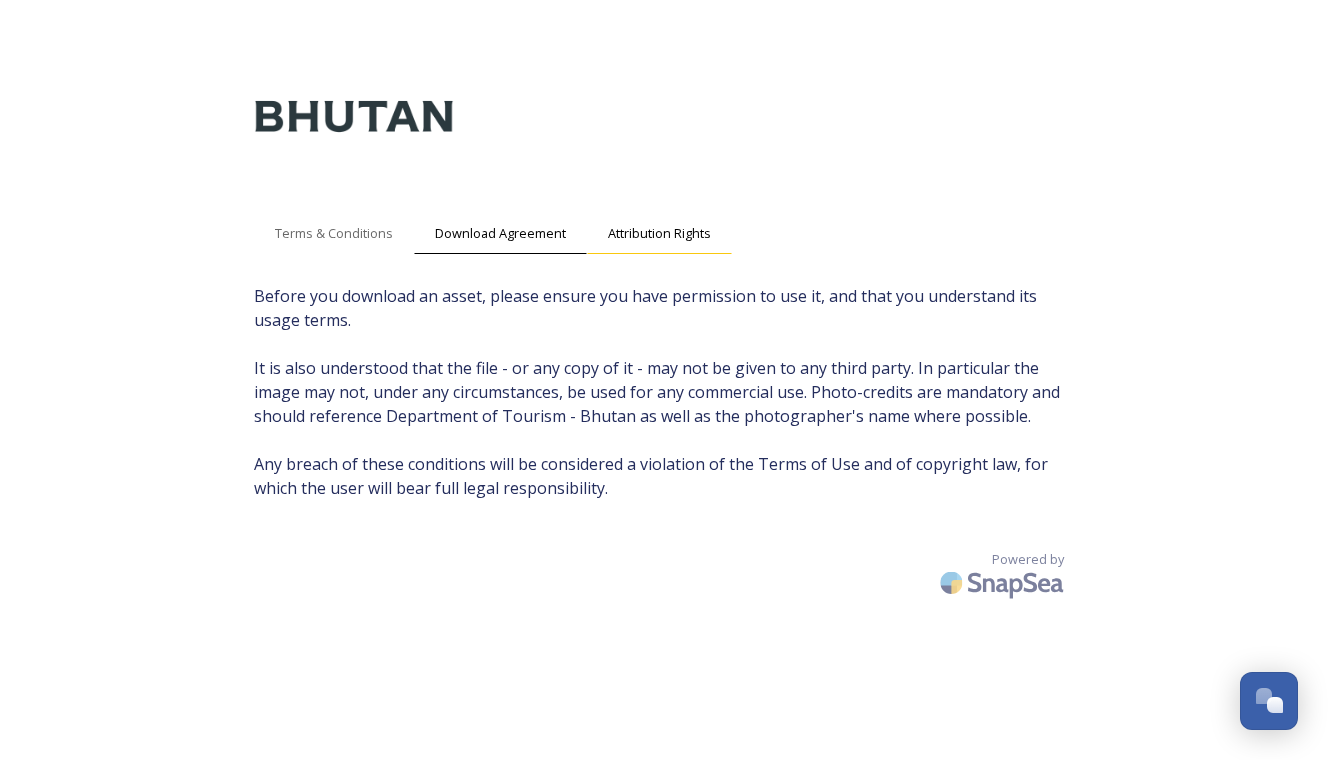 click on "Attribution Rights" at bounding box center [659, 233] 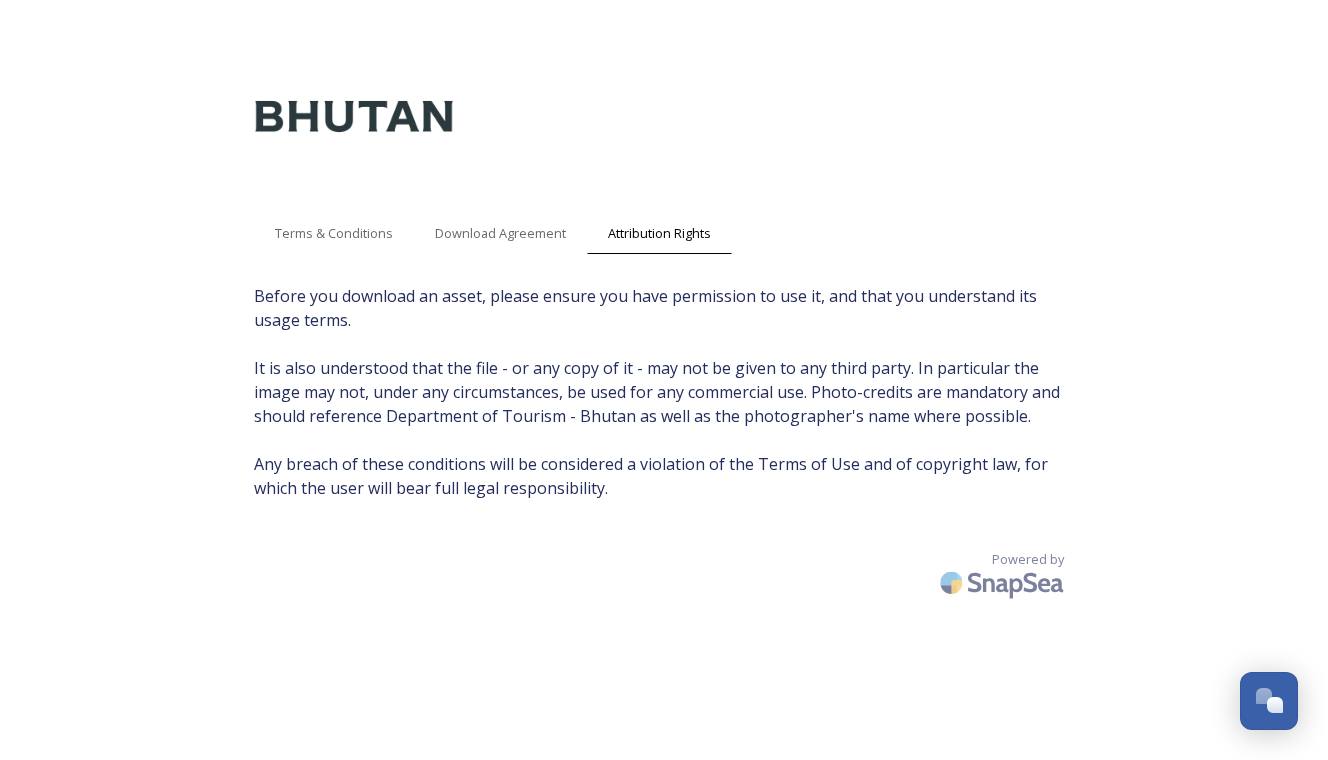 drag, startPoint x: 257, startPoint y: 296, endPoint x: 667, endPoint y: 520, distance: 467.20016 